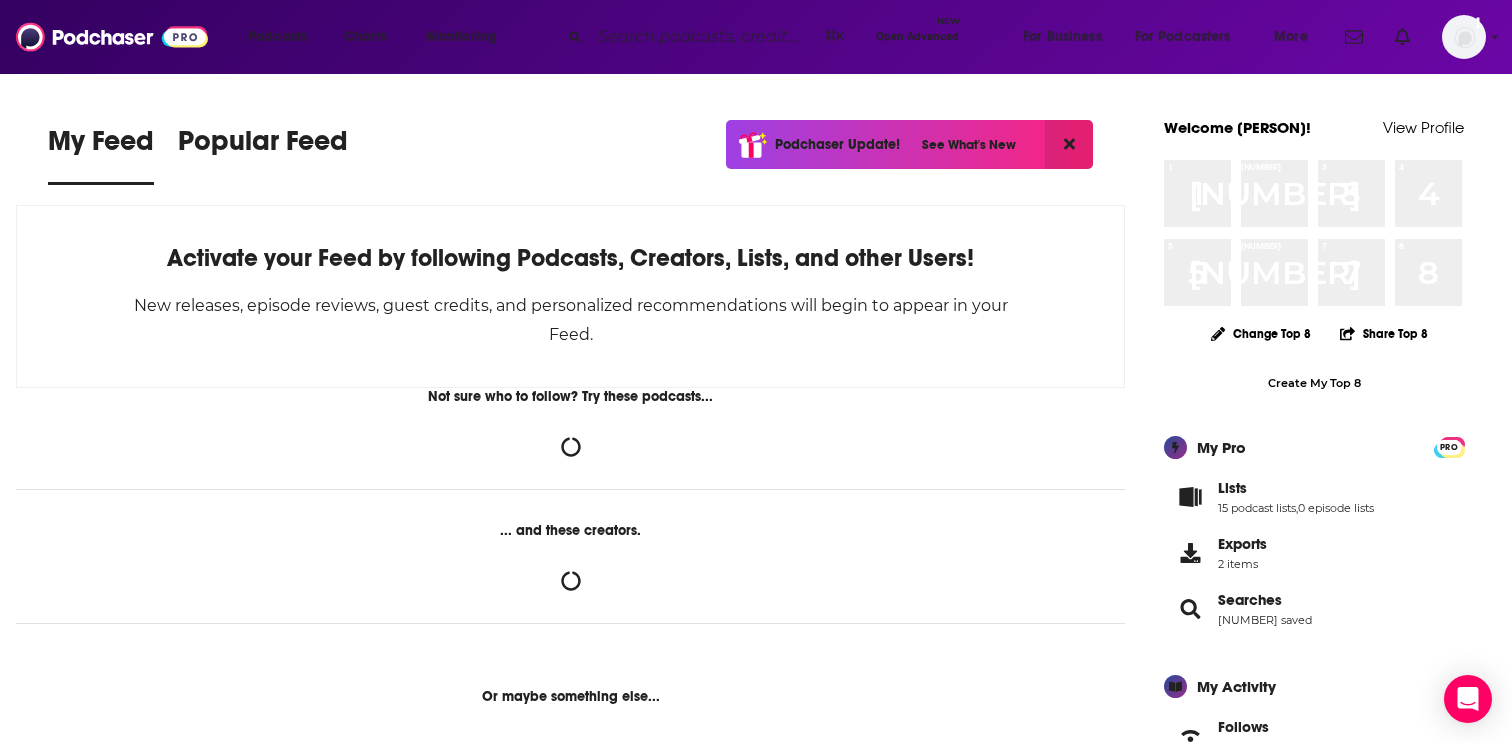 scroll, scrollTop: 0, scrollLeft: 0, axis: both 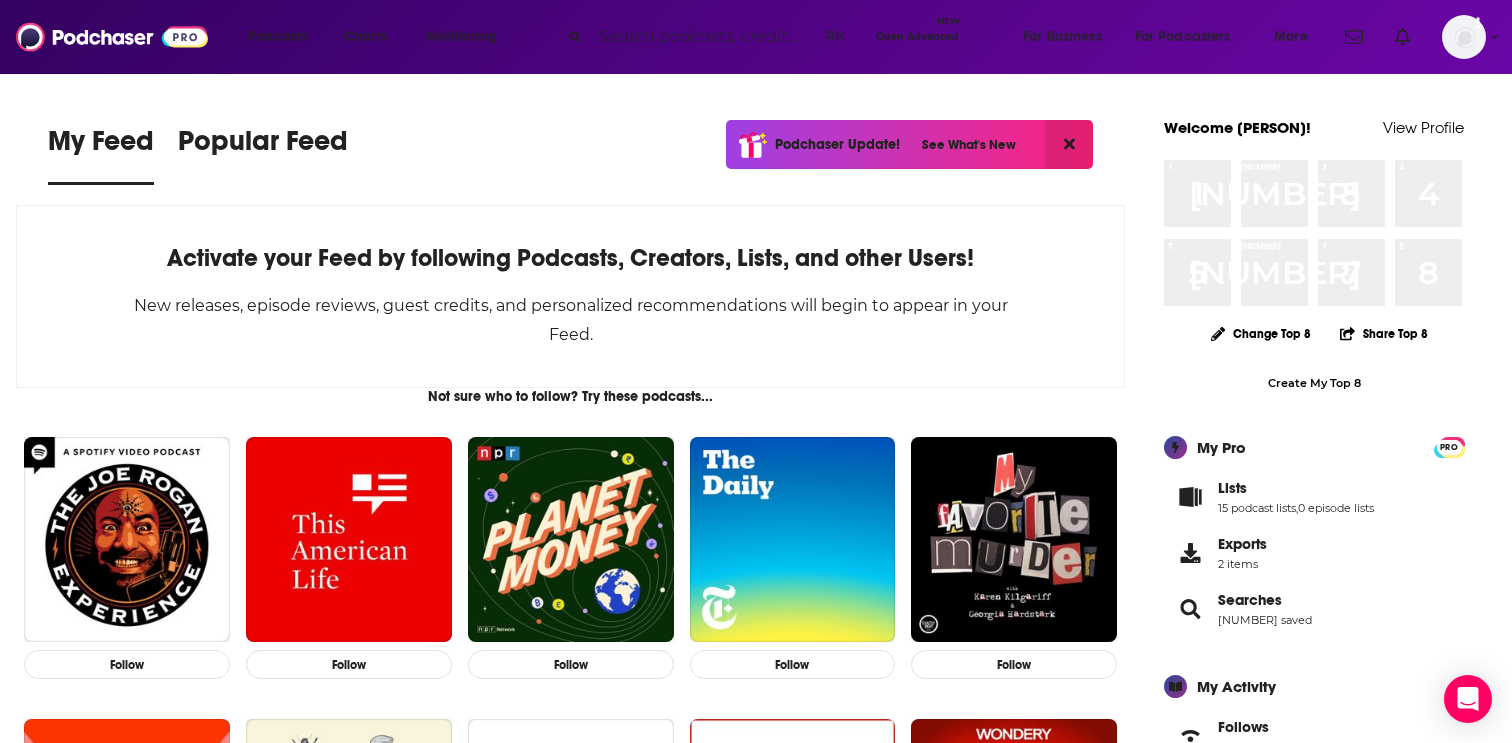 click at bounding box center [703, 37] 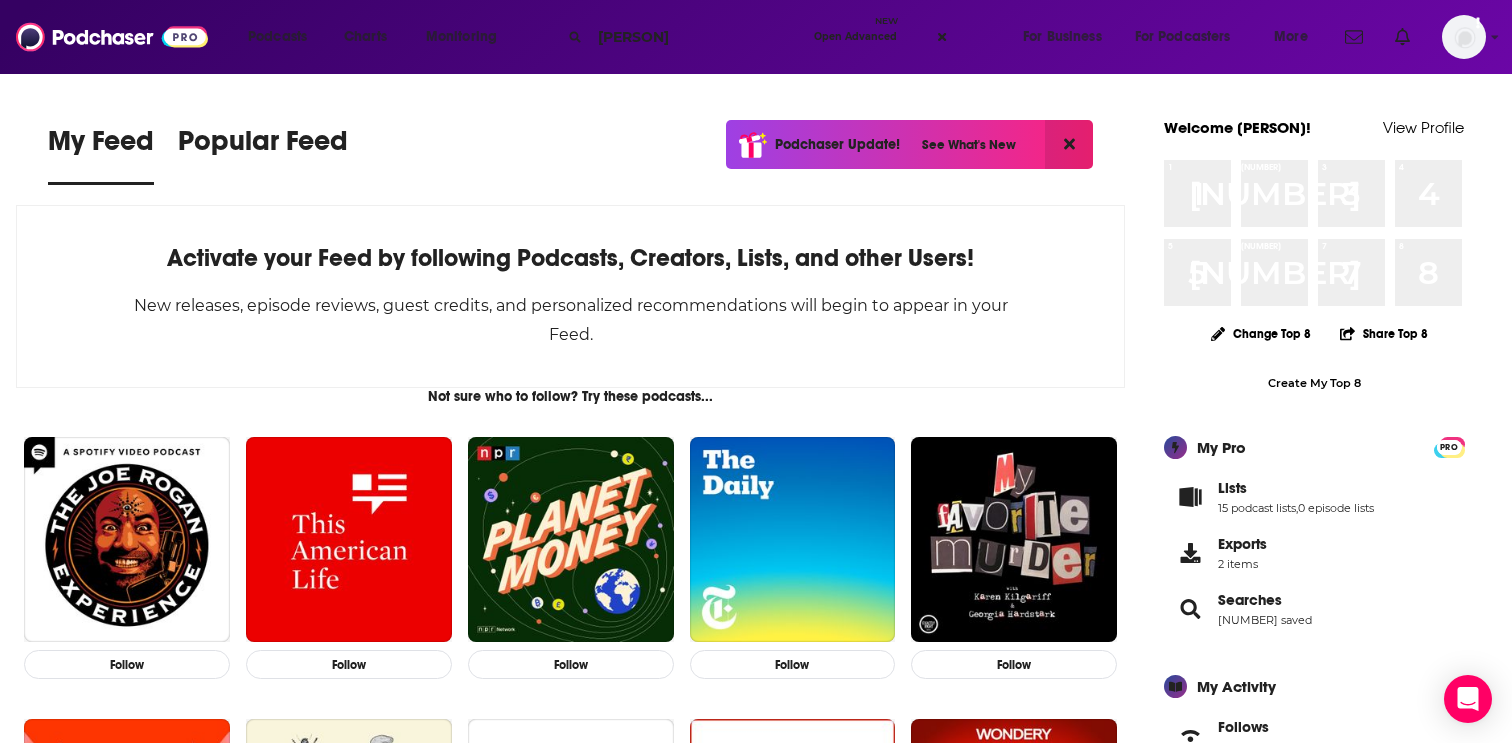 type on "[PERSON]" 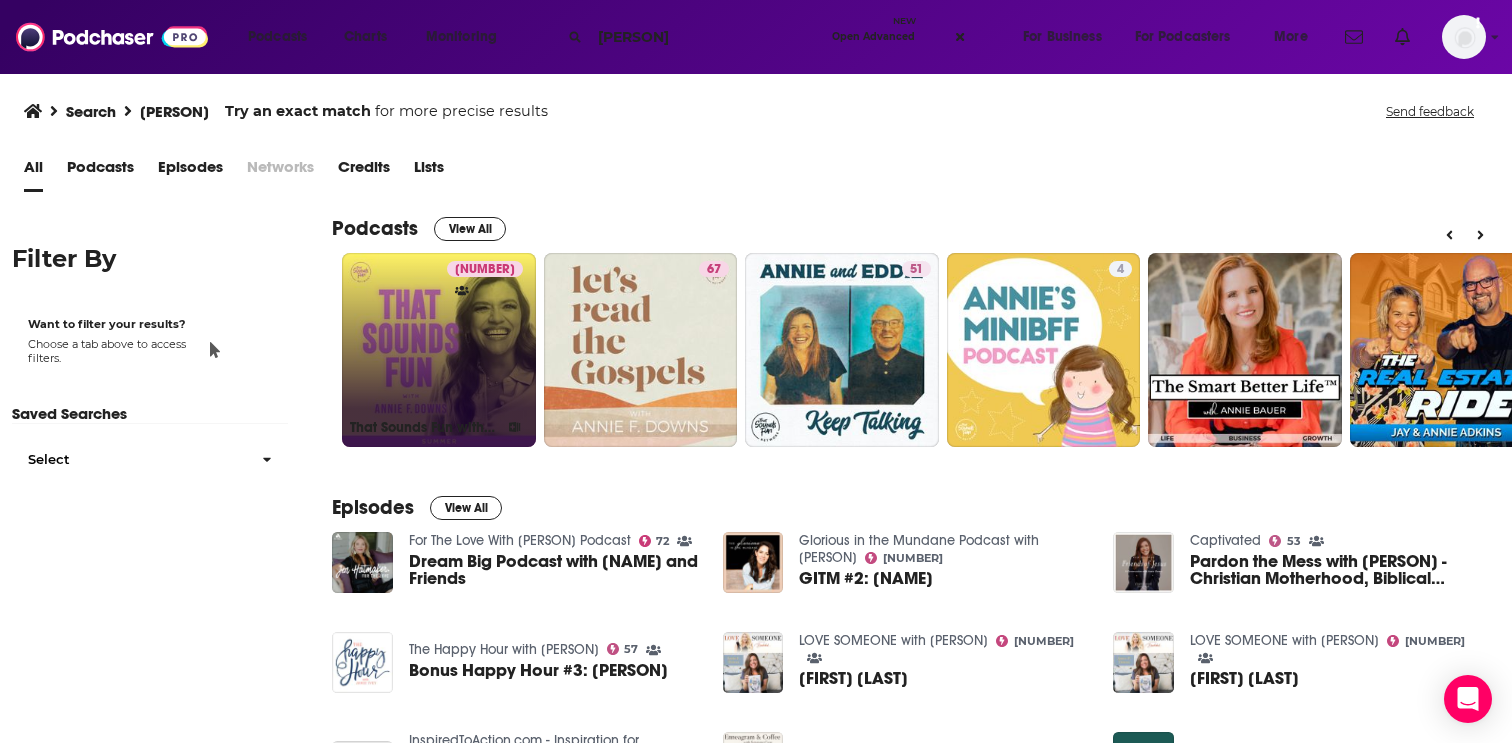 click on "[NUMBER] That Sounds Fun with [NAME]" at bounding box center (439, 350) 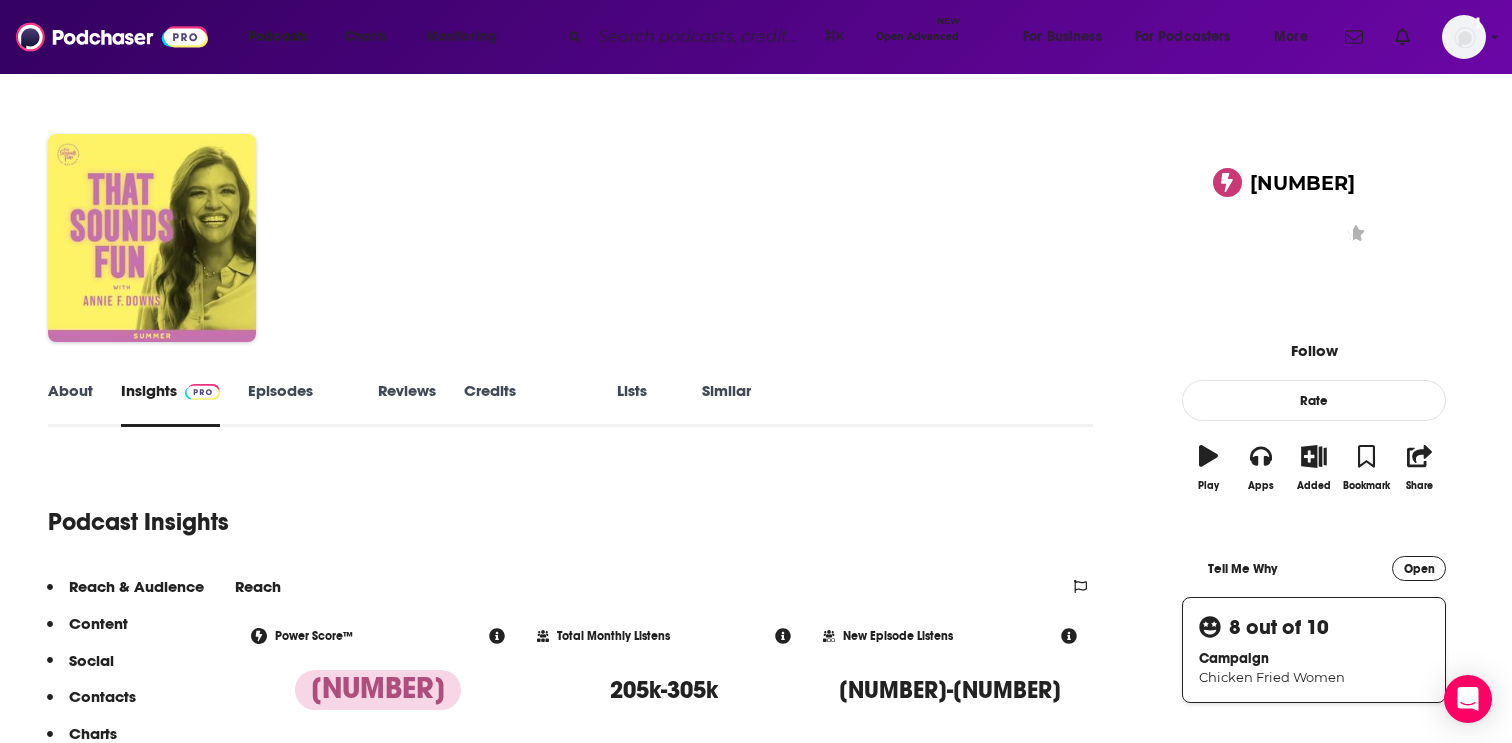 click on "Similar" at bounding box center [726, 404] 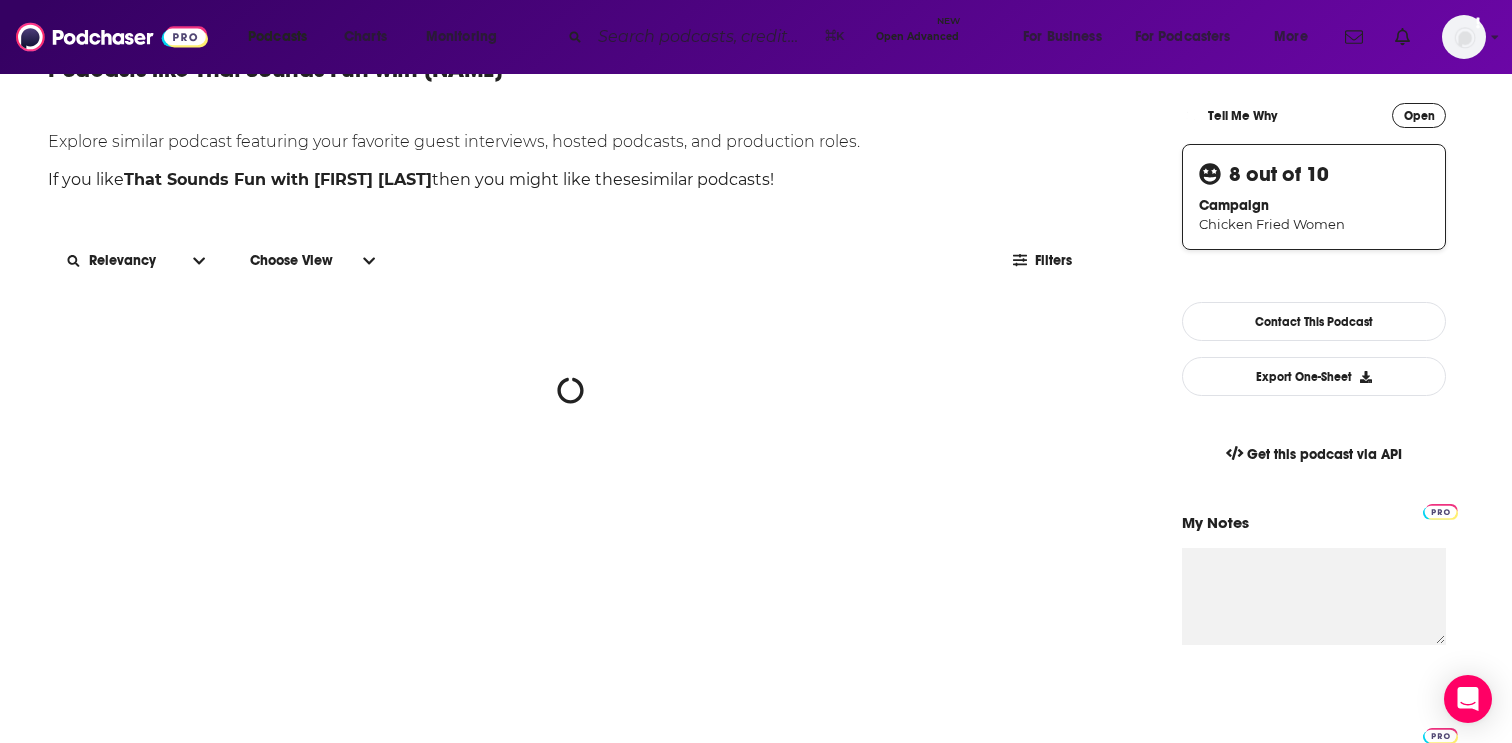 scroll, scrollTop: 463, scrollLeft: 0, axis: vertical 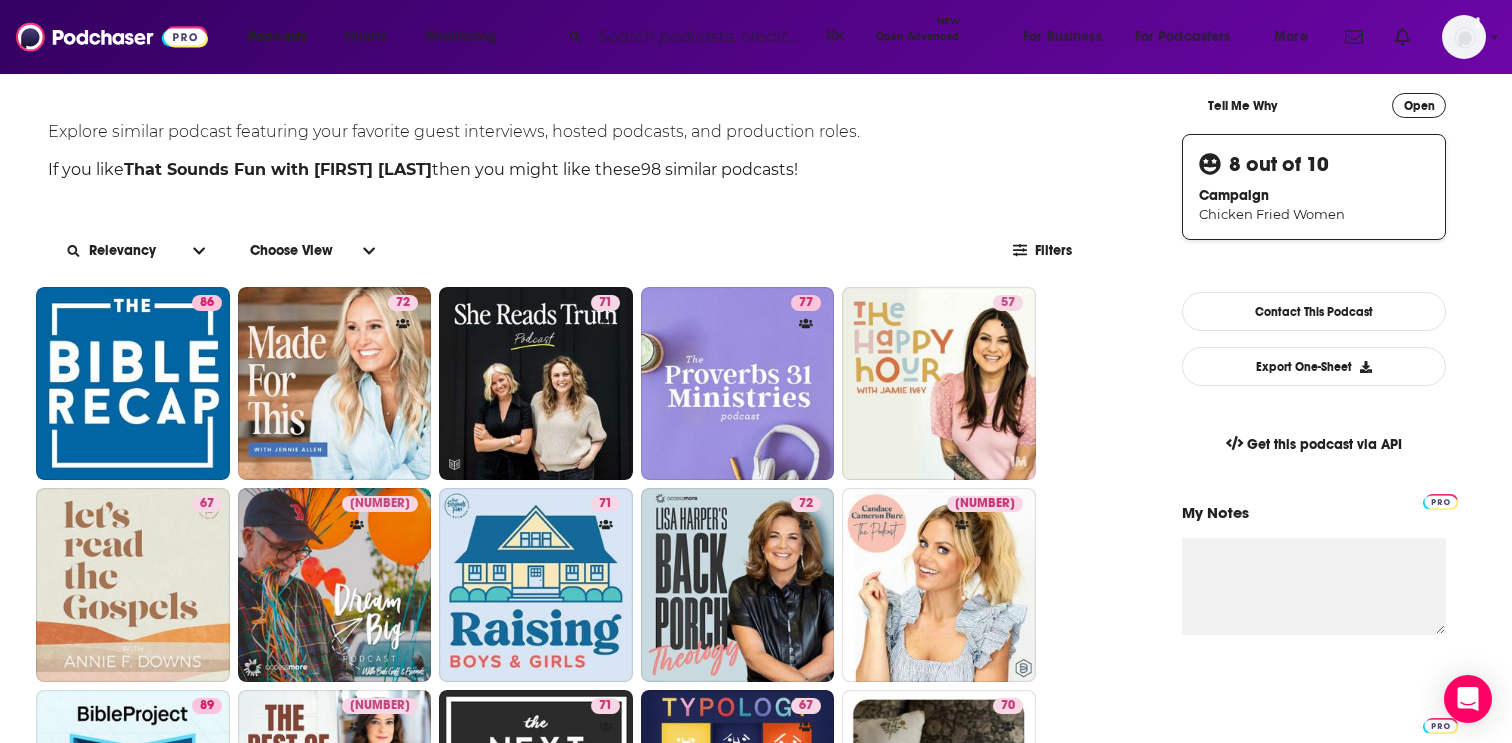 click on "Filters" at bounding box center (1045, 251) 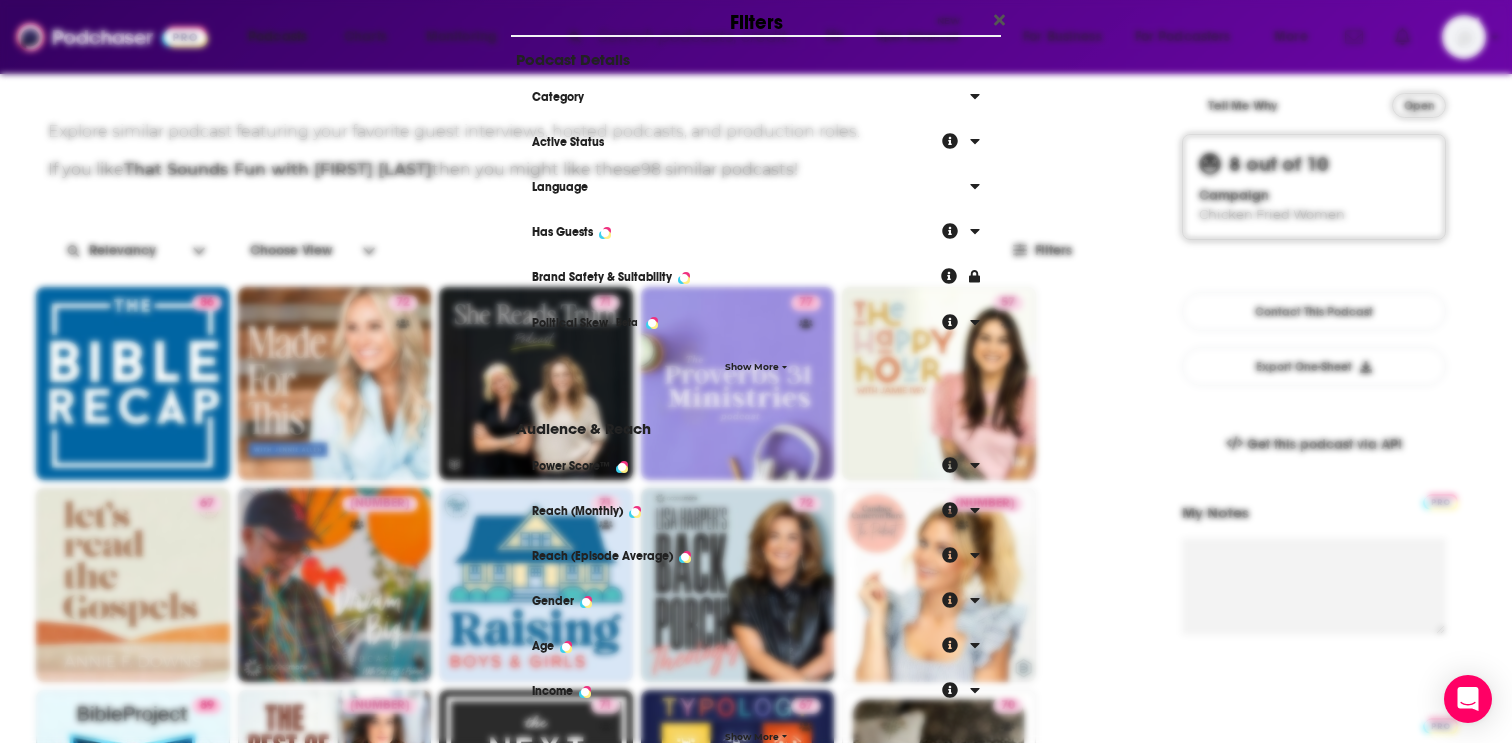 scroll, scrollTop: 0, scrollLeft: 0, axis: both 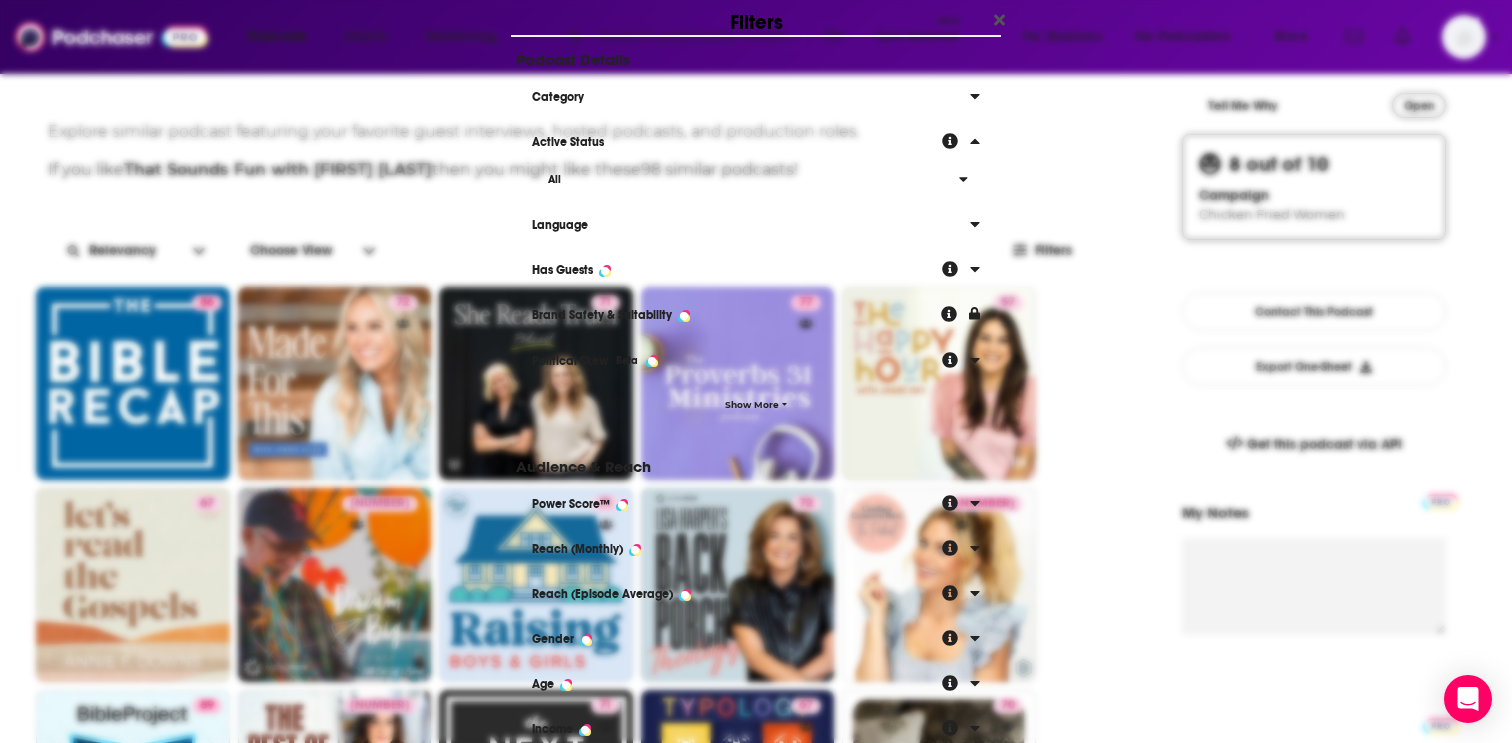 click on "All" at bounding box center (745, 179) 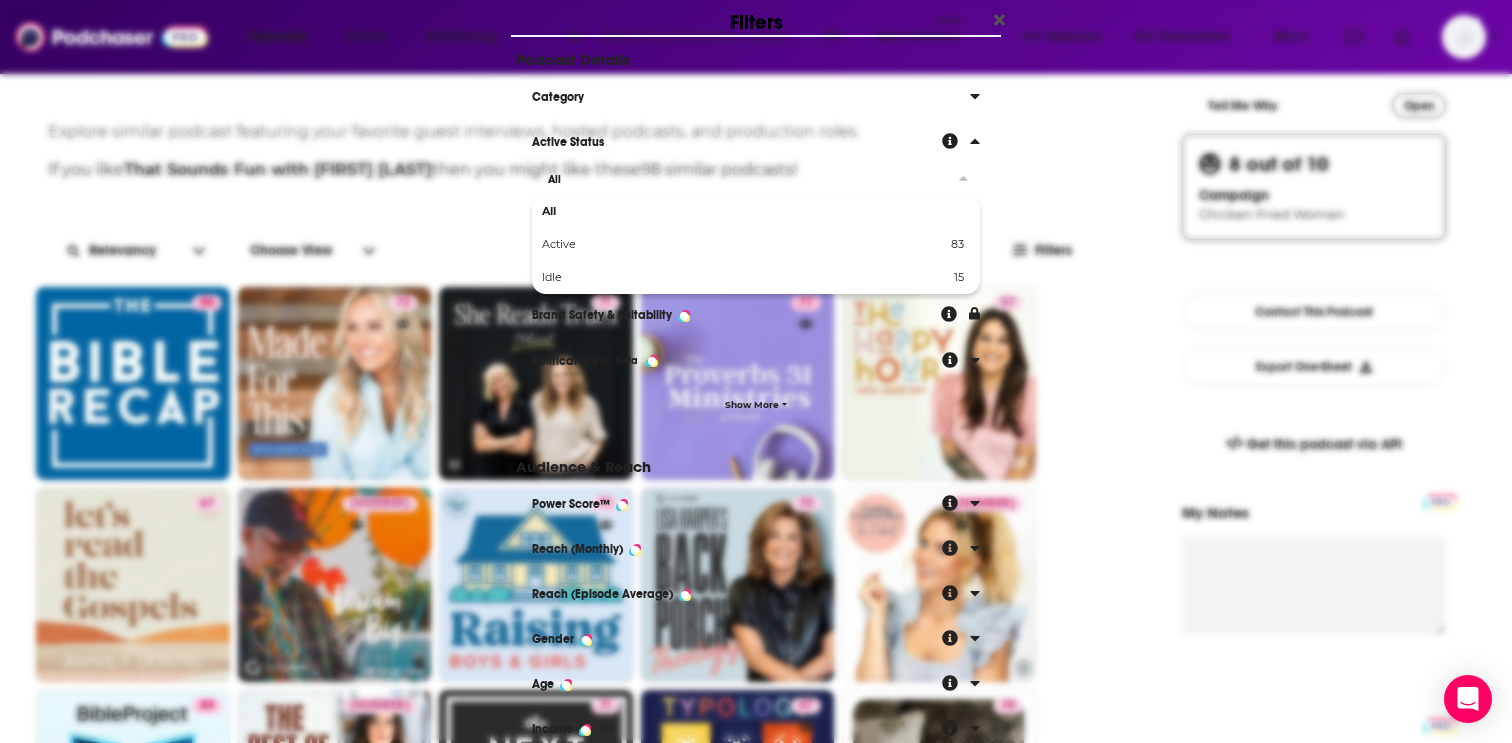 click on "83" at bounding box center [862, 244] 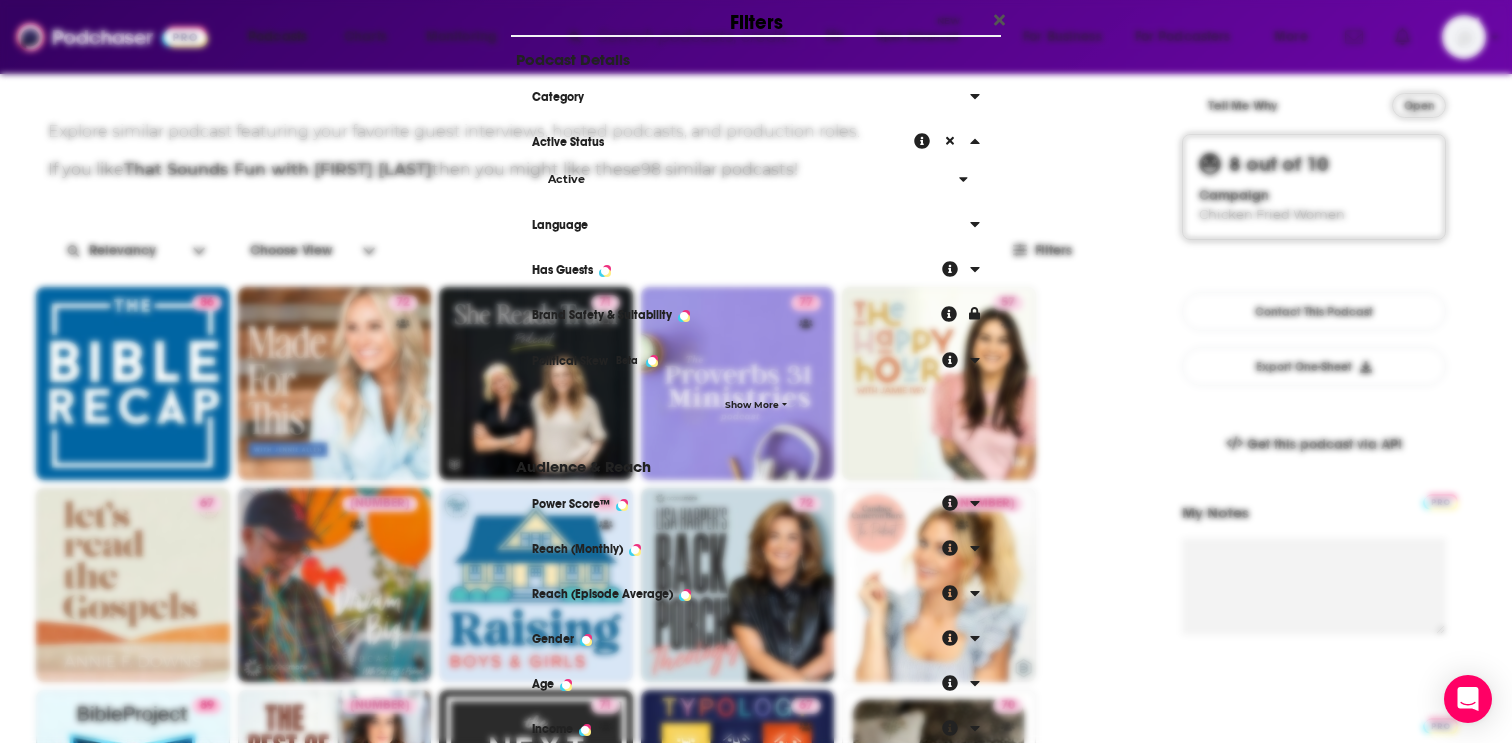 click on "Category" at bounding box center [756, 97] 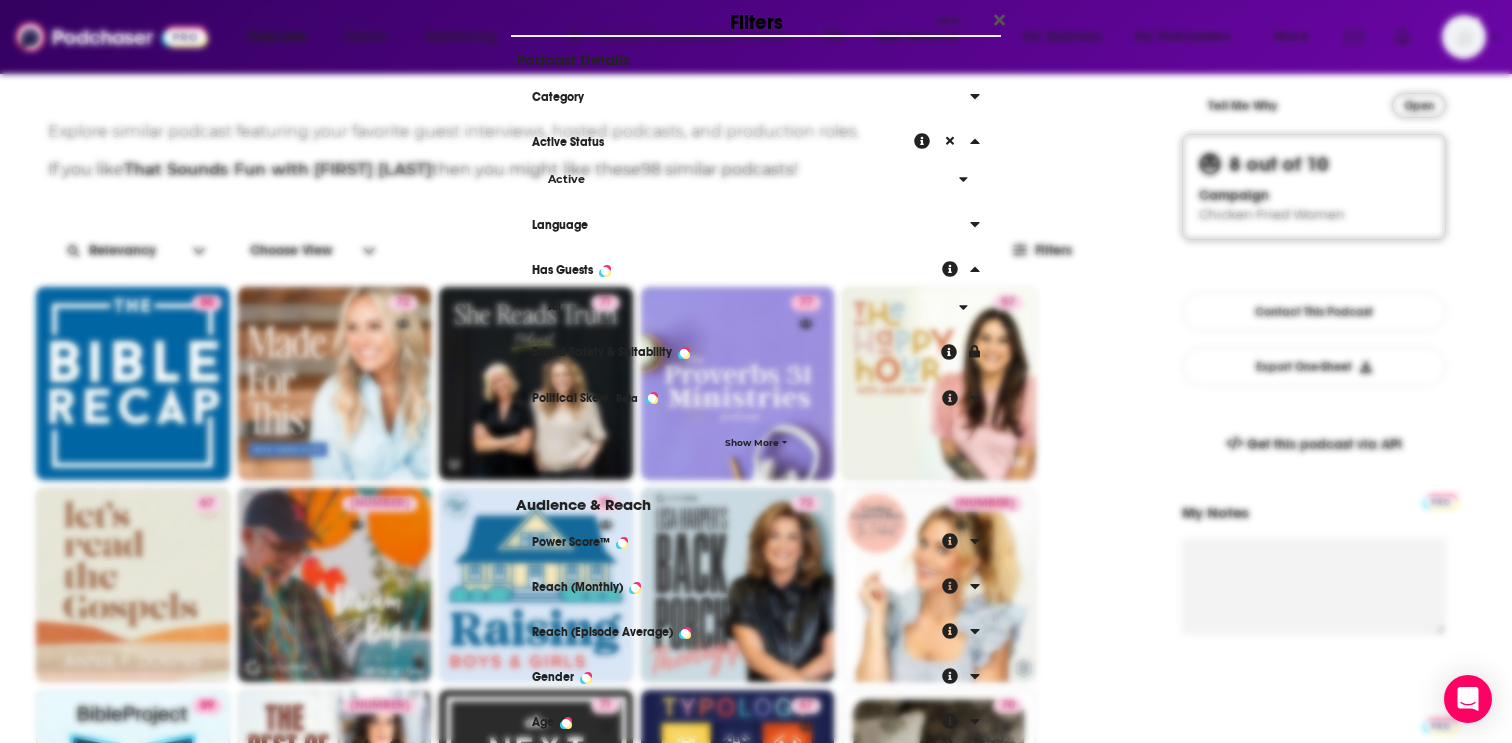 click on "All" at bounding box center [745, 307] 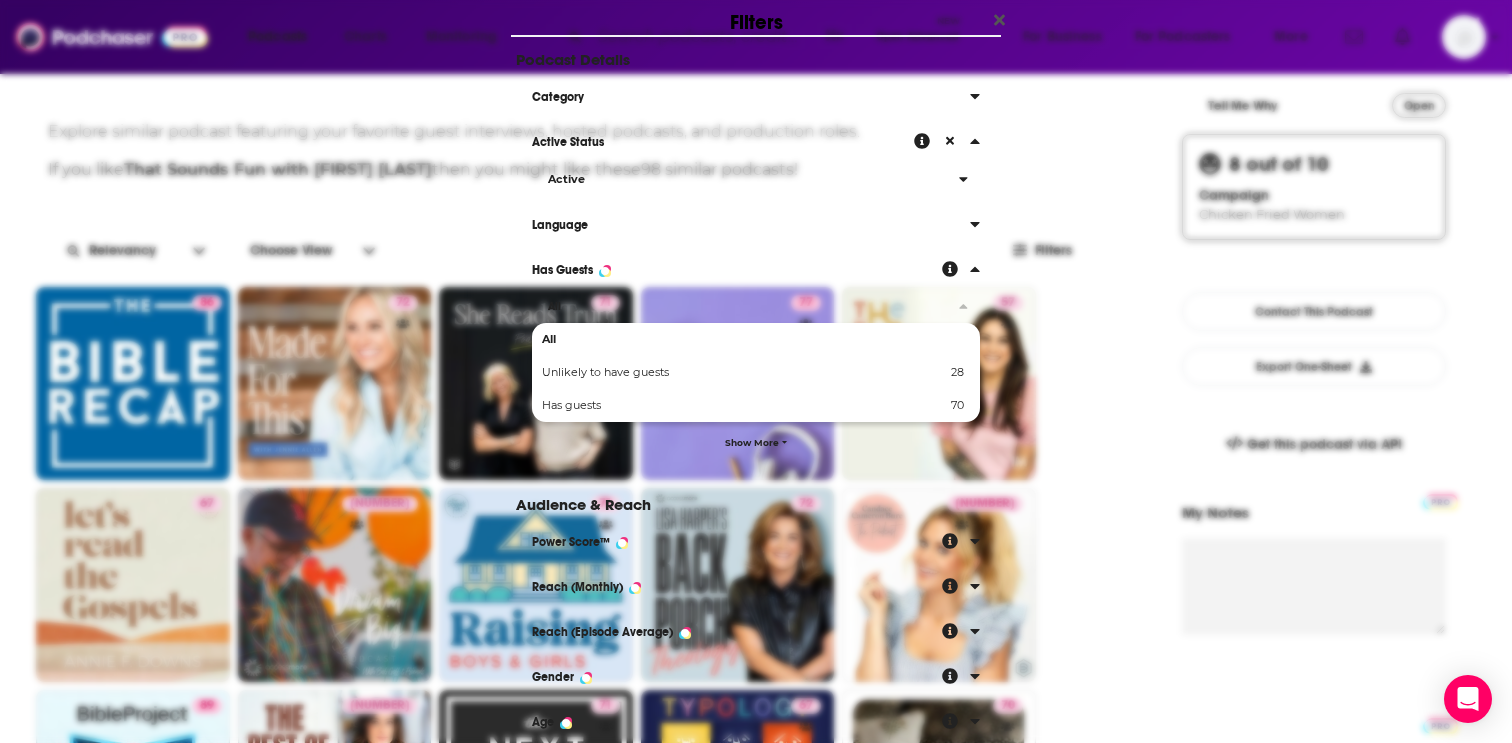 click on "Has guests" at bounding box center (658, 405) 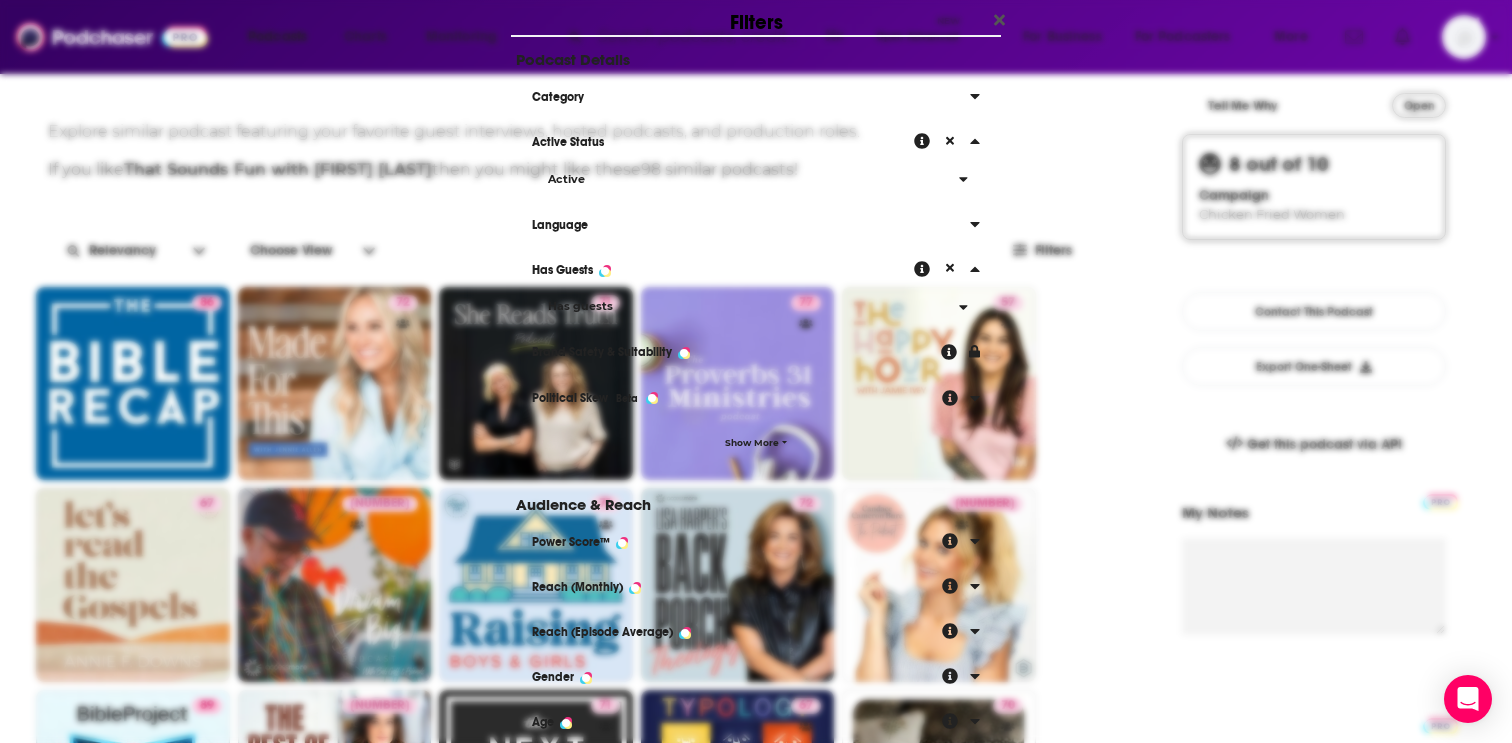 scroll, scrollTop: 217, scrollLeft: 0, axis: vertical 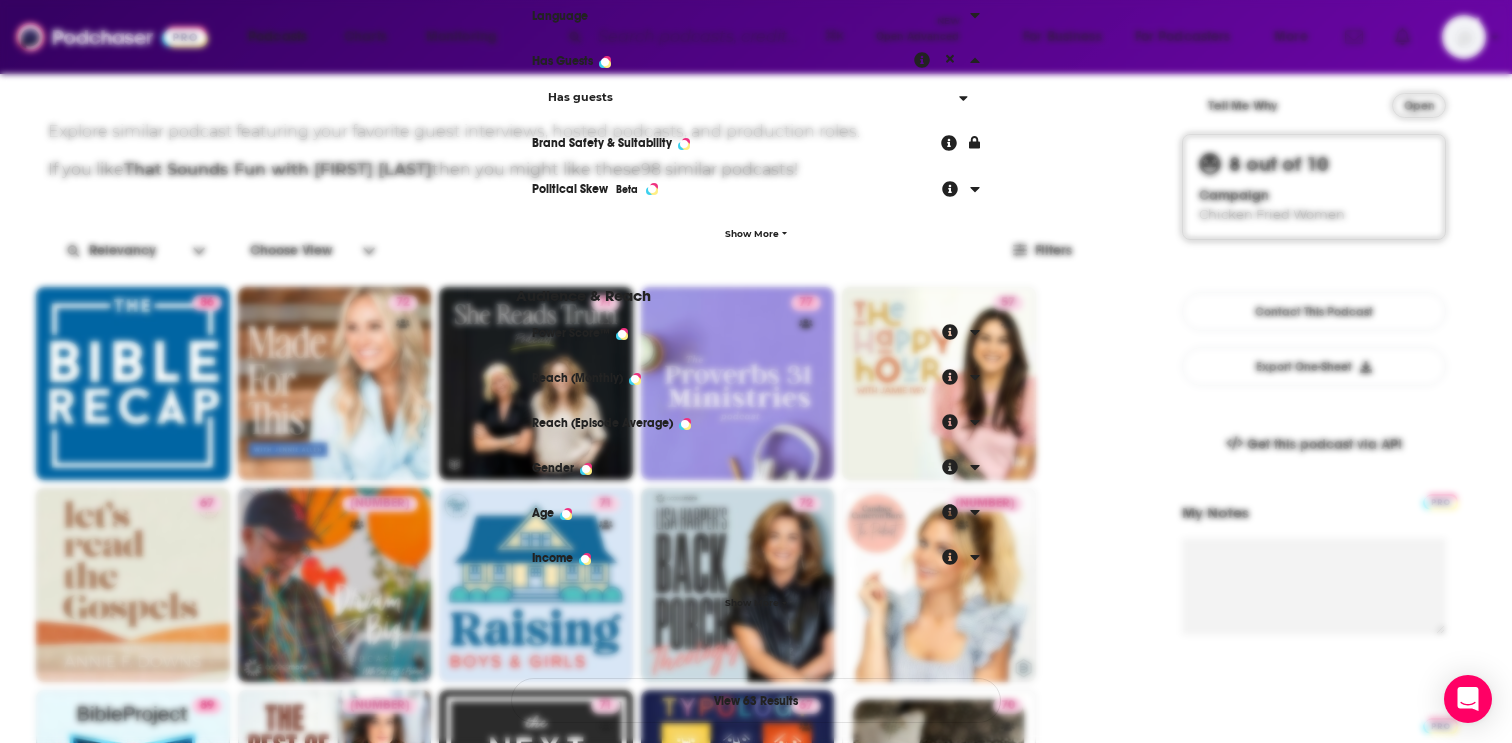 click on "View 63 Results" at bounding box center (756, 700) 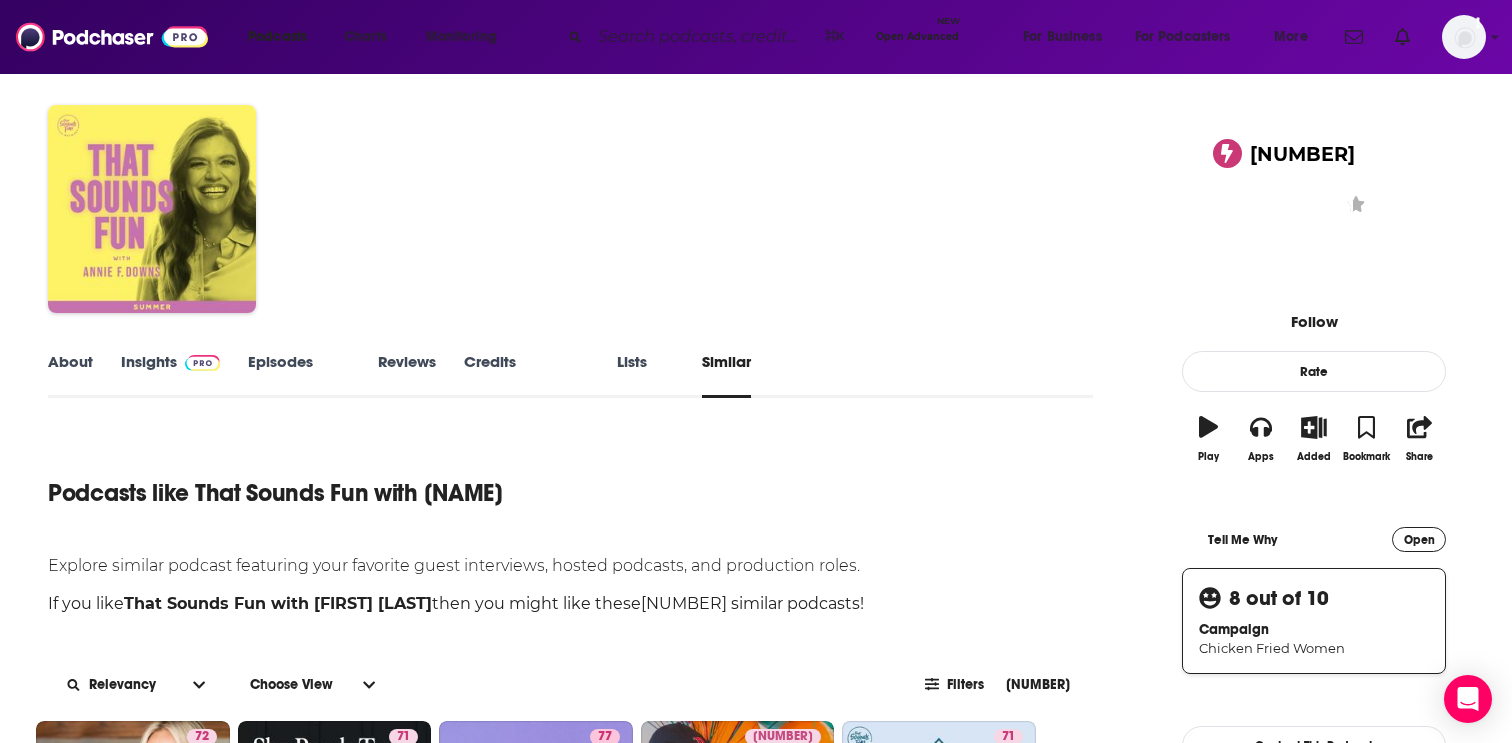 scroll, scrollTop: 63, scrollLeft: 0, axis: vertical 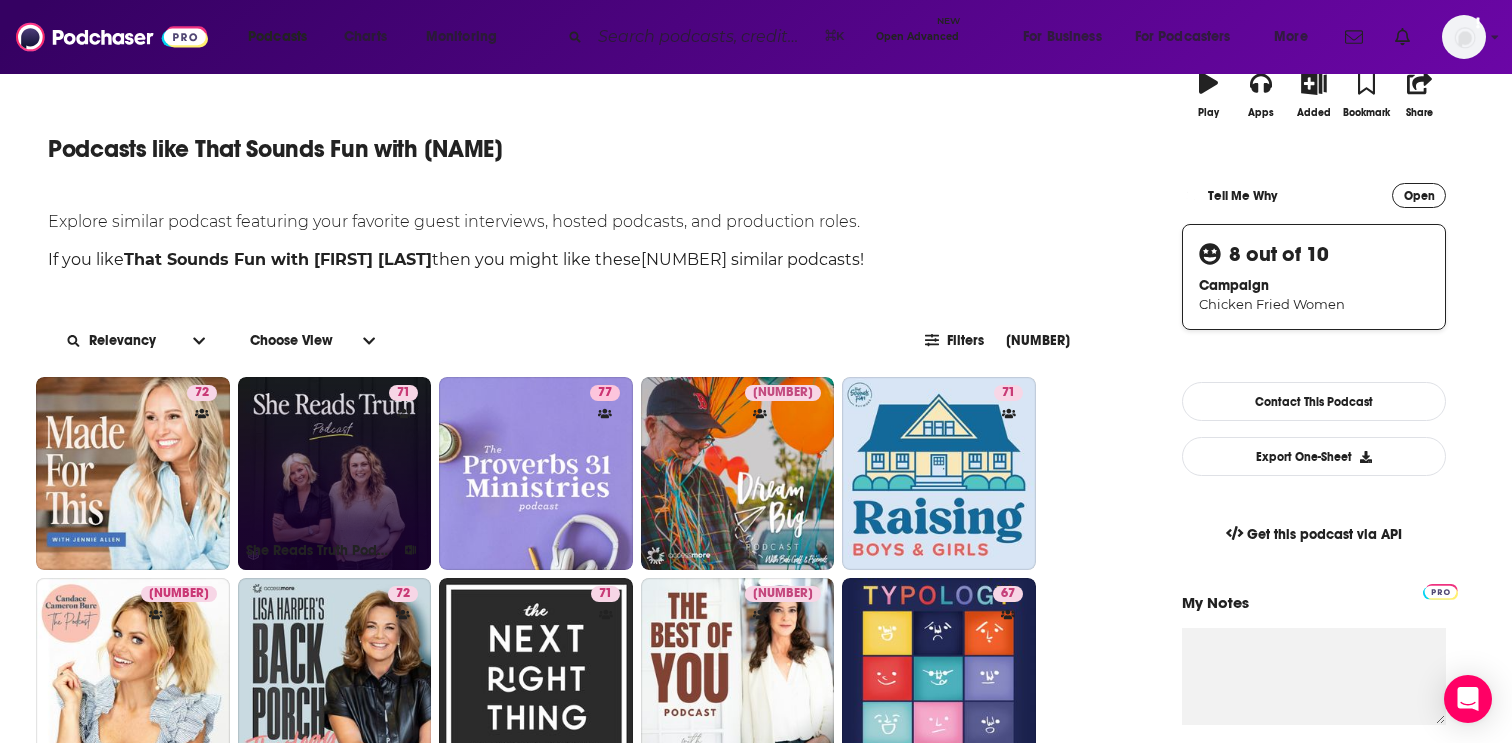 type 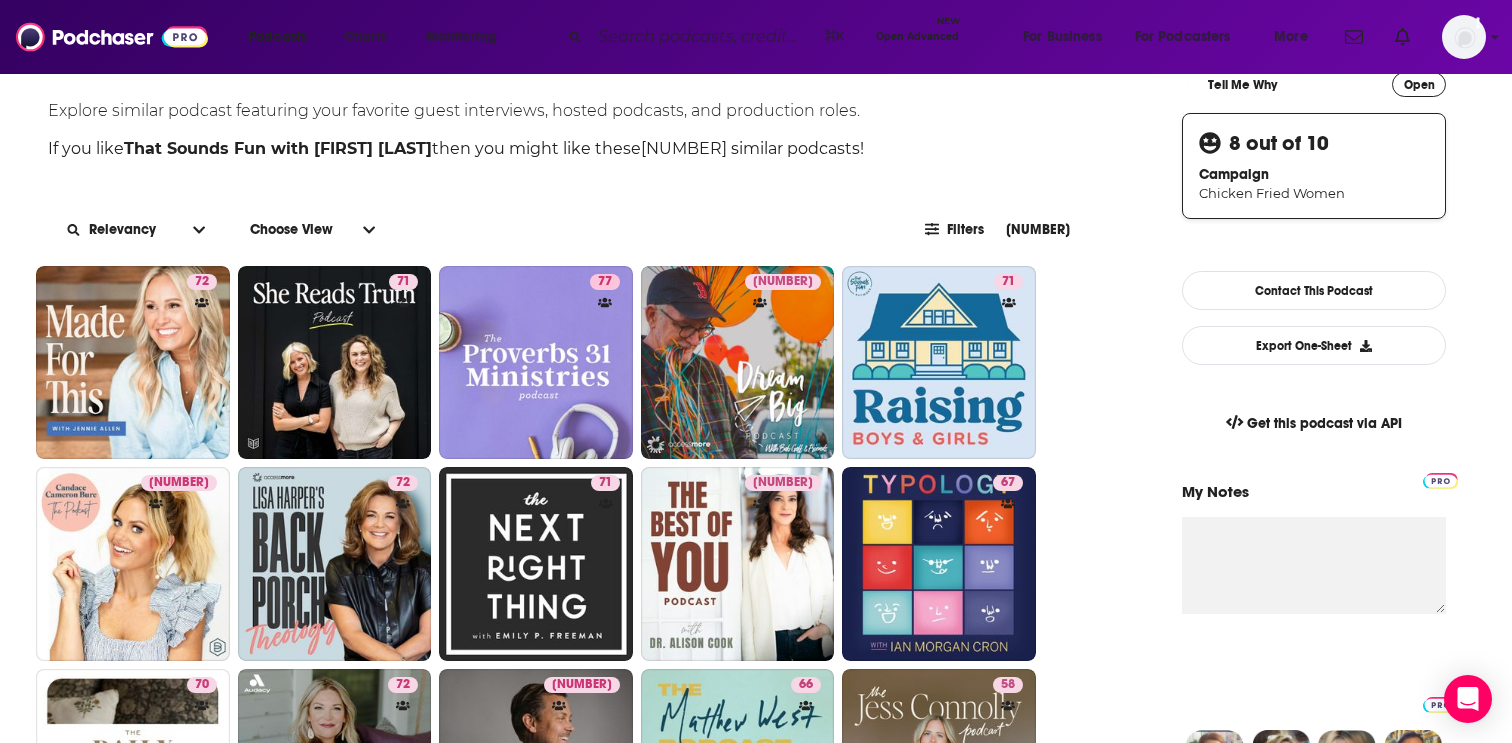scroll, scrollTop: 496, scrollLeft: 0, axis: vertical 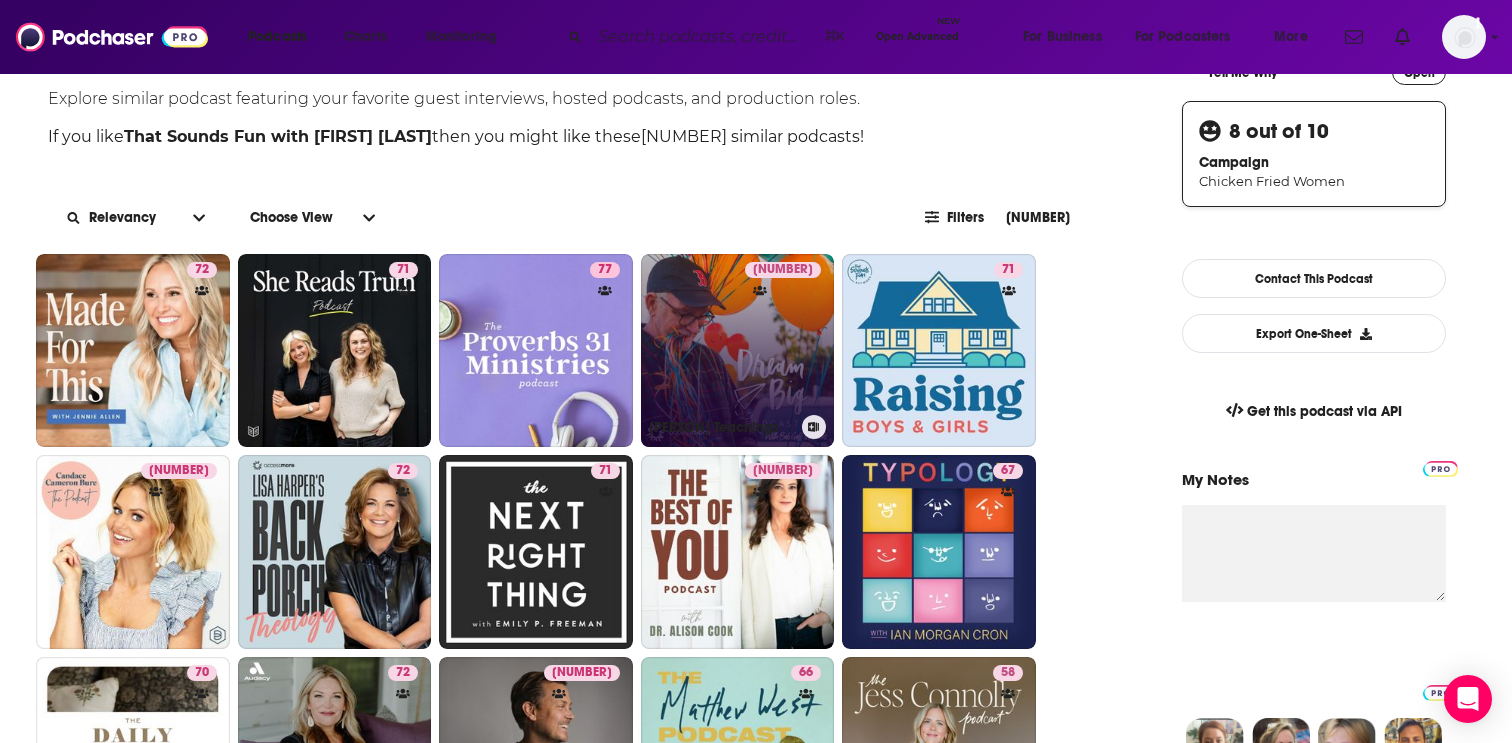 click on "[NUMBER] Dream Big Podcast with [NAME] and Friends" at bounding box center [738, 351] 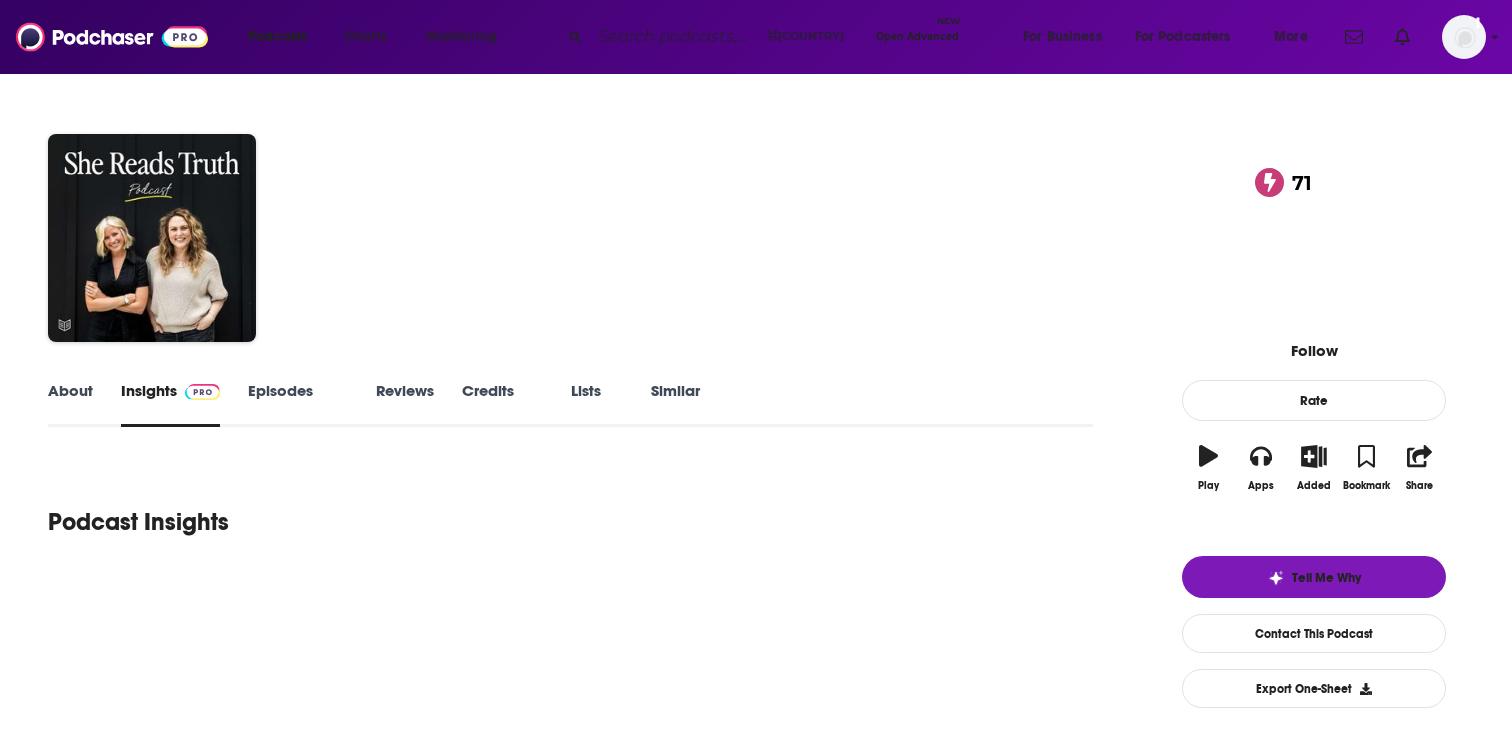 scroll, scrollTop: 0, scrollLeft: 0, axis: both 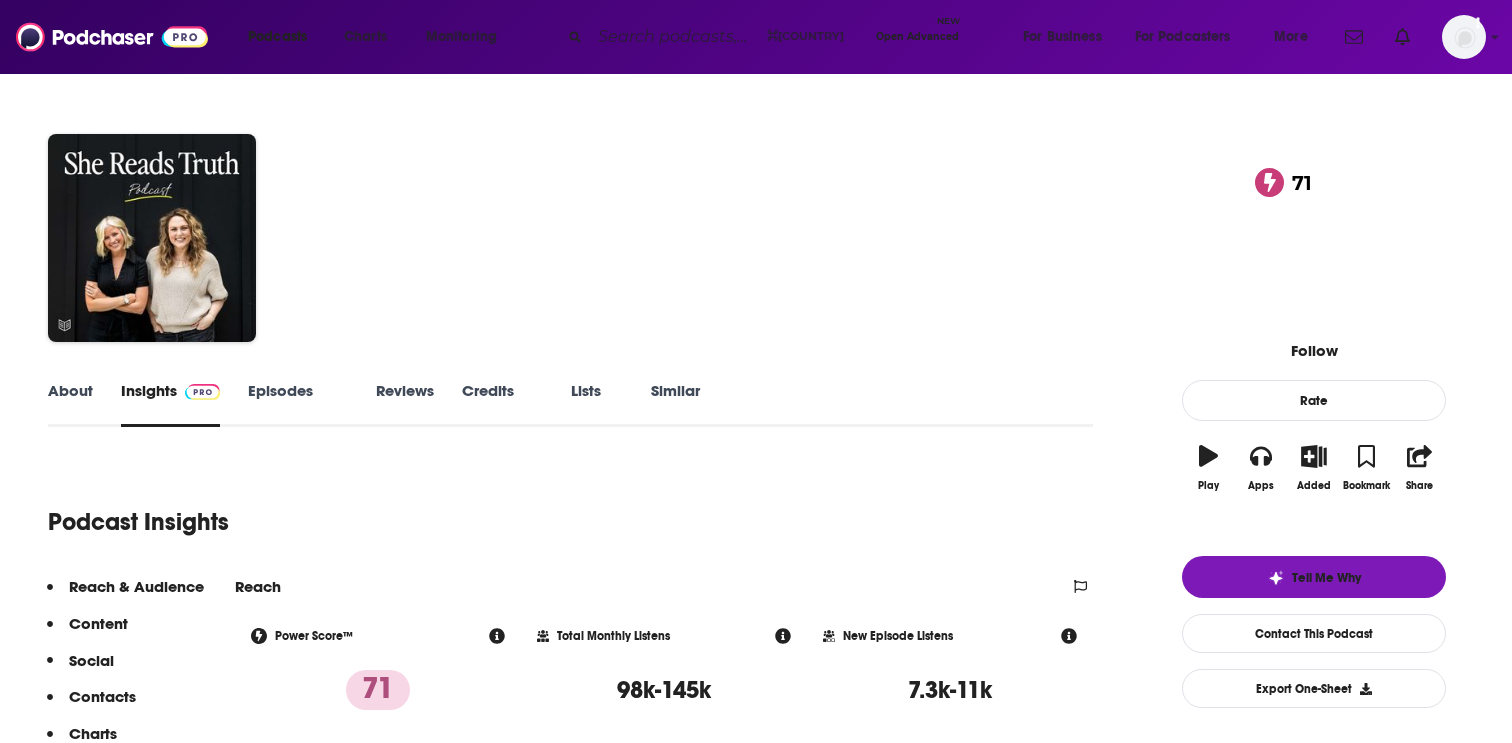 click on "About" at bounding box center (70, 404) 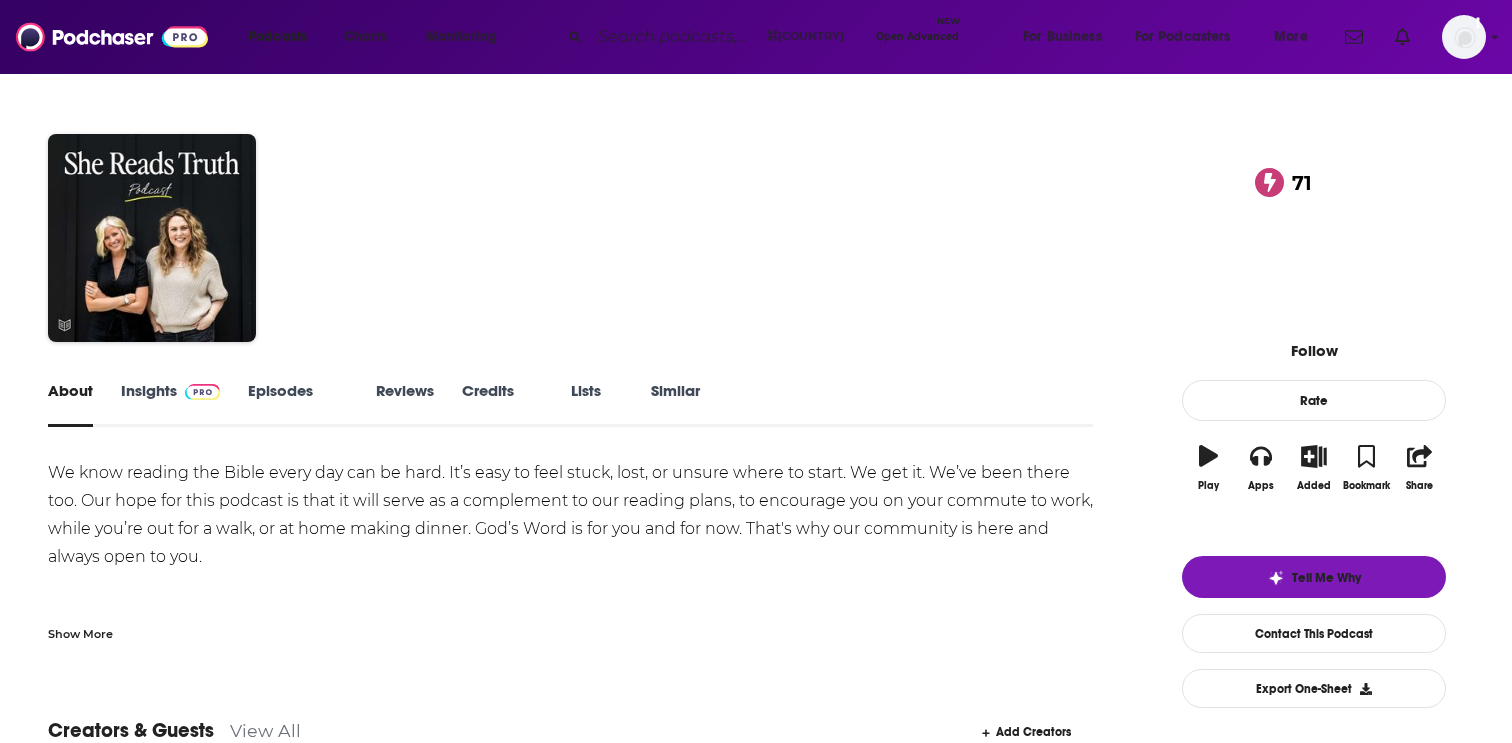 click at bounding box center [198, 390] 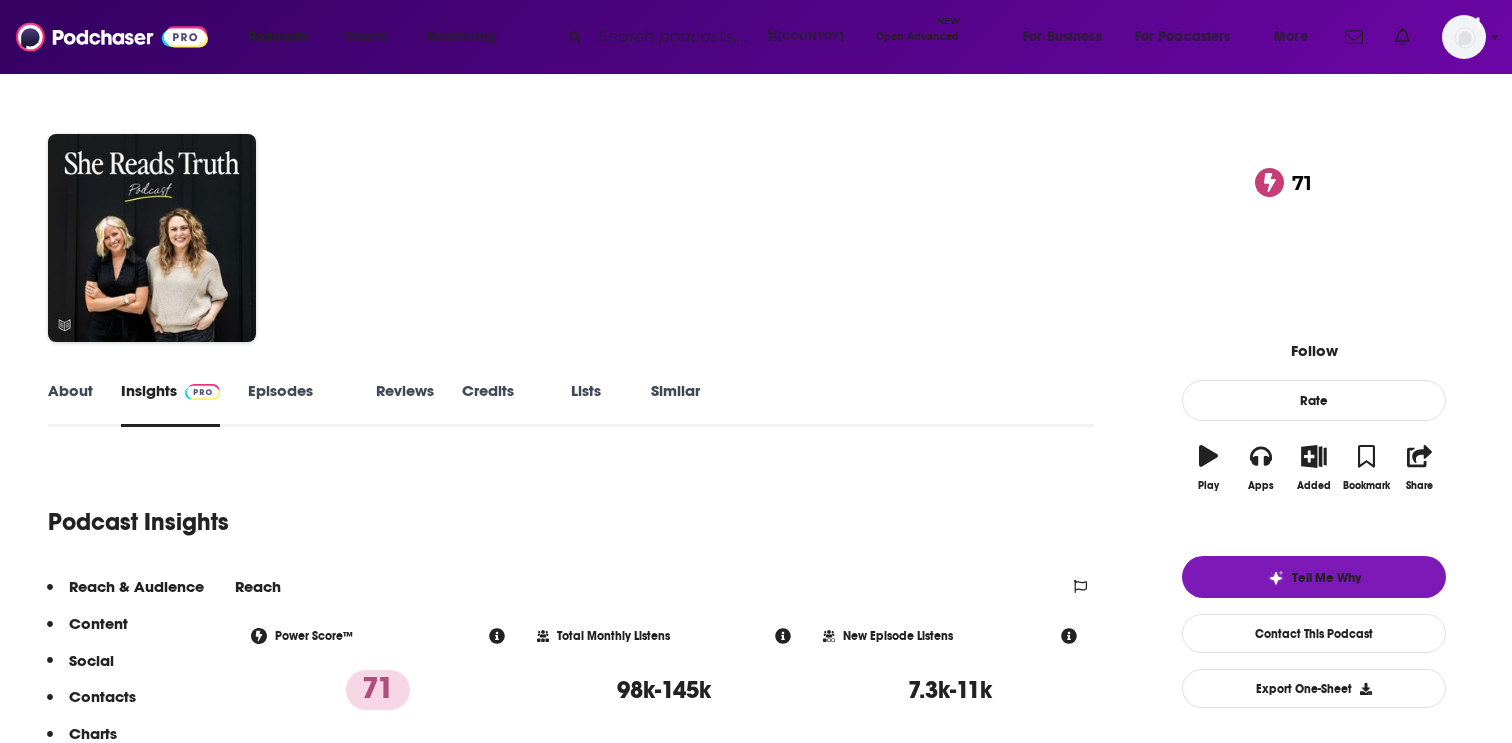 click on "Episodes 305" at bounding box center (298, 404) 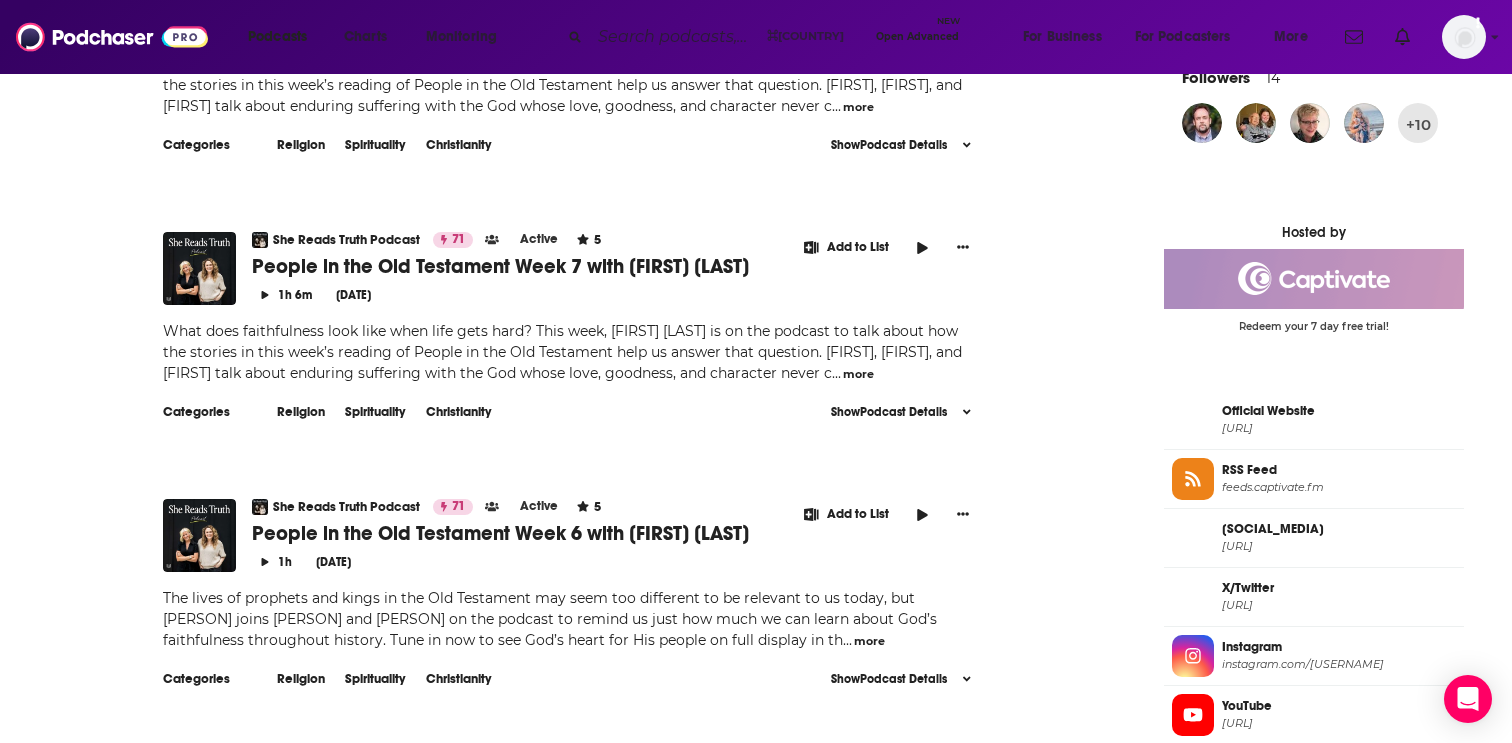scroll, scrollTop: 1508, scrollLeft: 0, axis: vertical 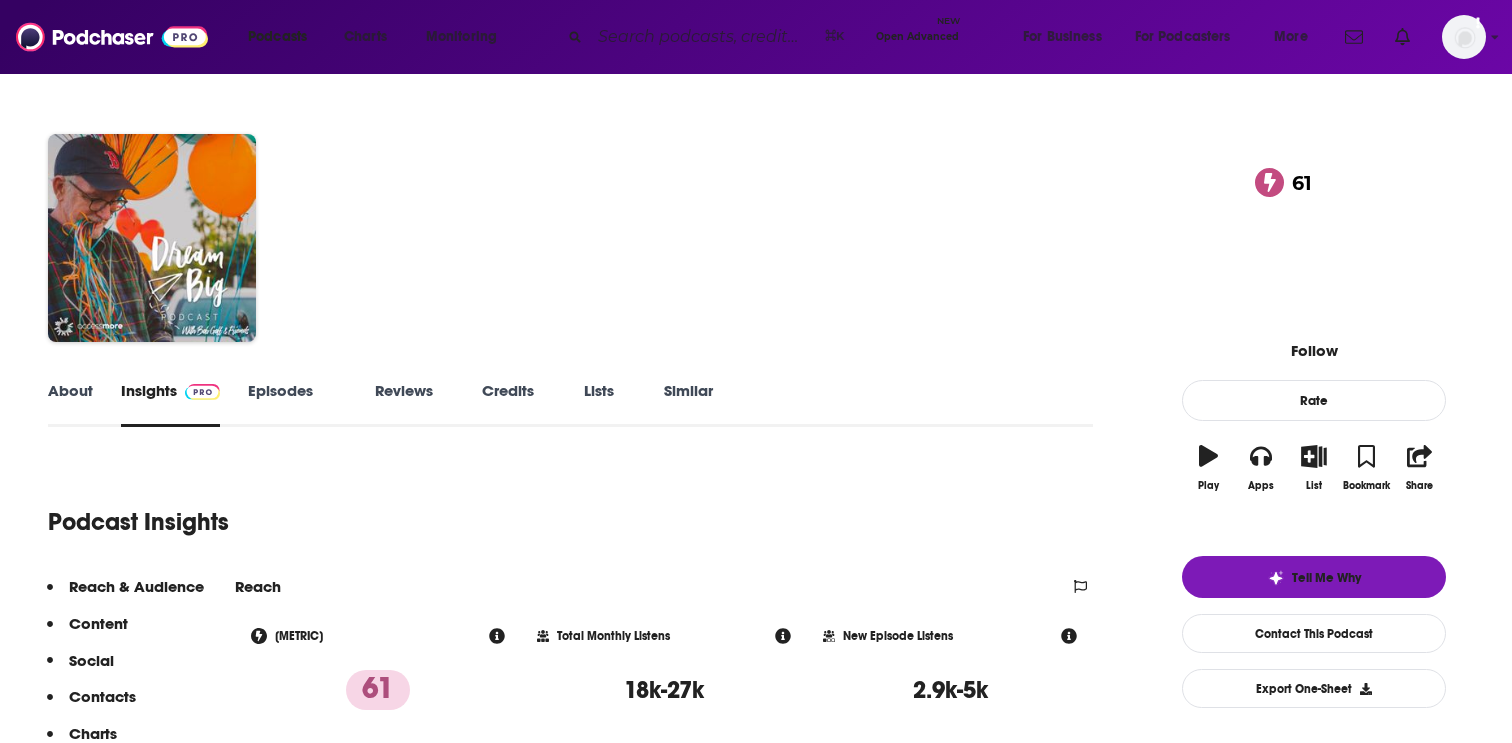 click on "About" at bounding box center (70, 404) 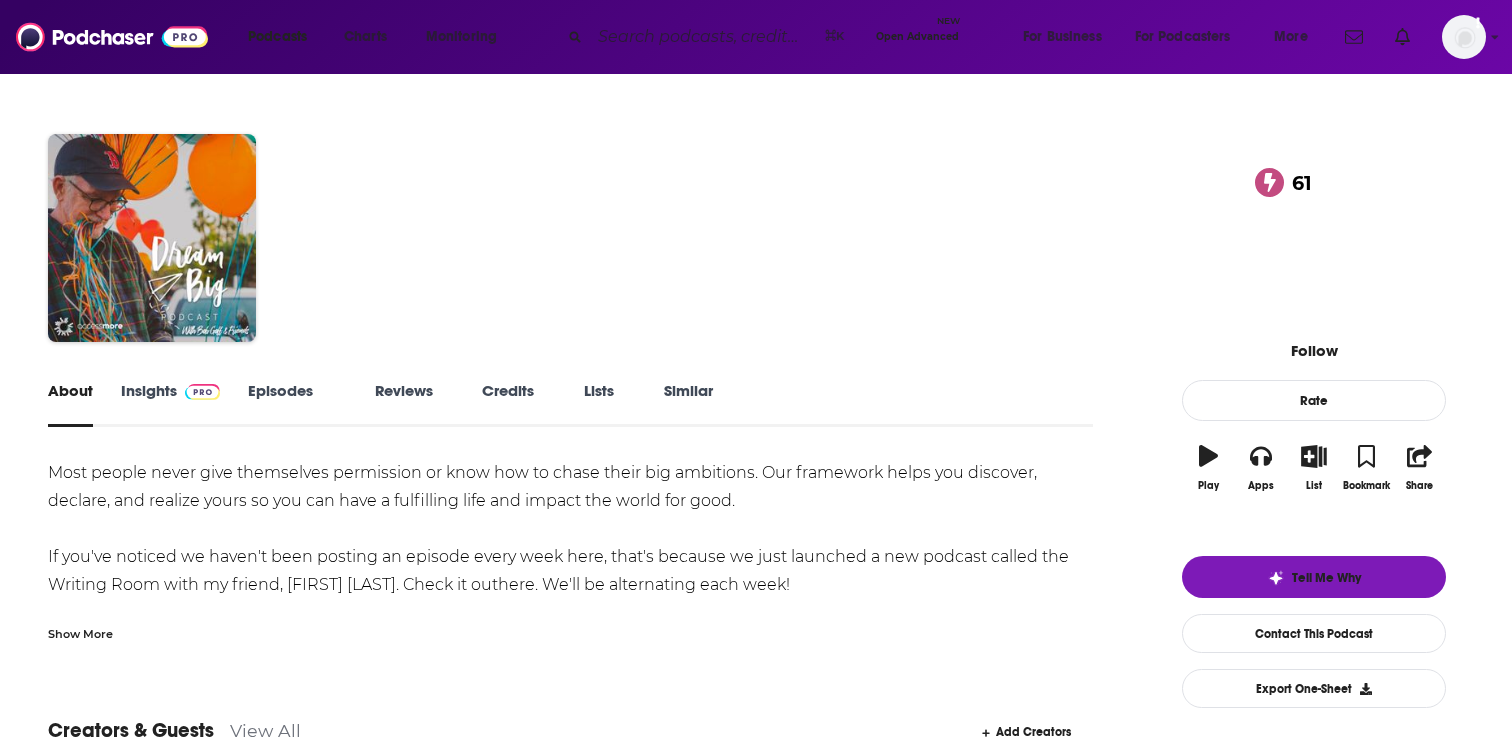 click on "Show More" at bounding box center [80, 632] 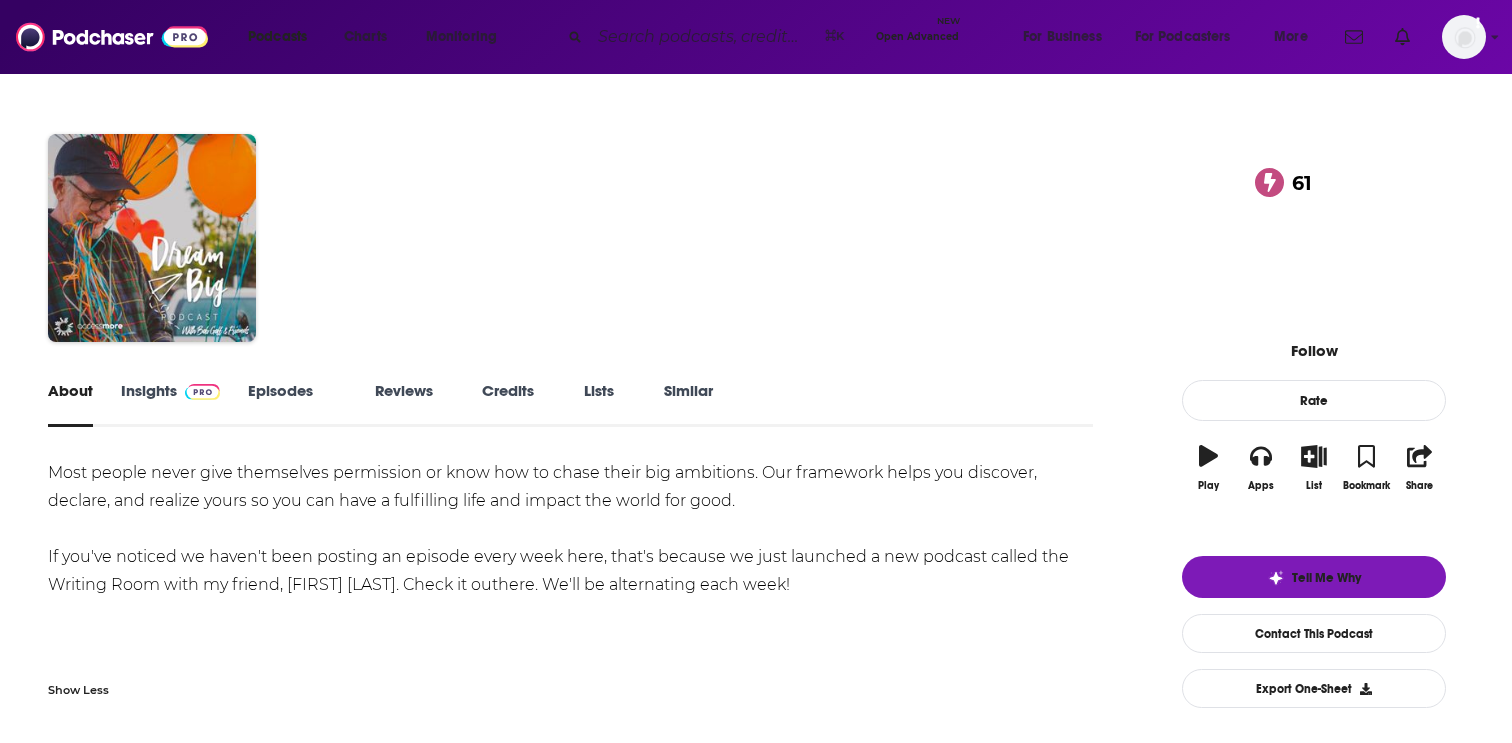click on "Episodes 352" at bounding box center (297, 404) 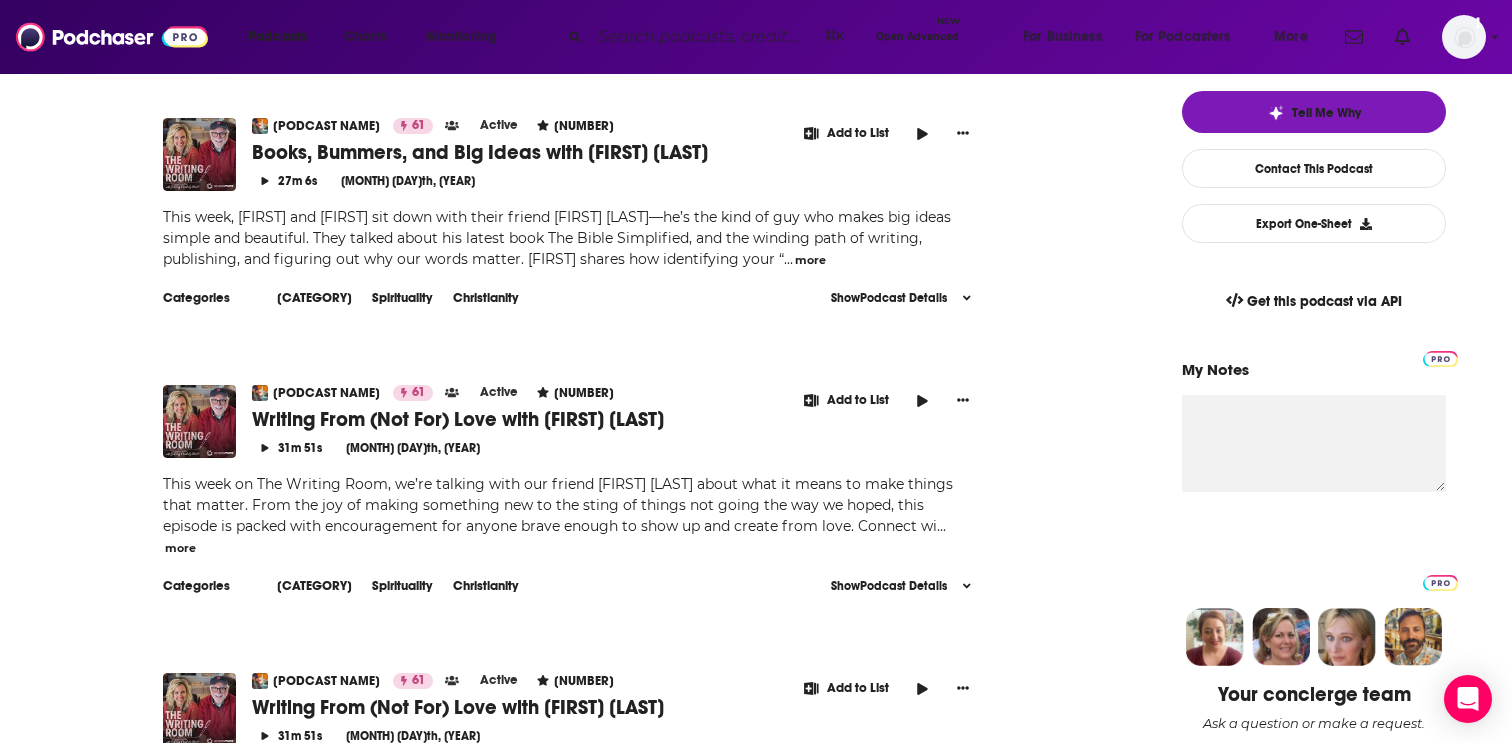 scroll, scrollTop: 0, scrollLeft: 0, axis: both 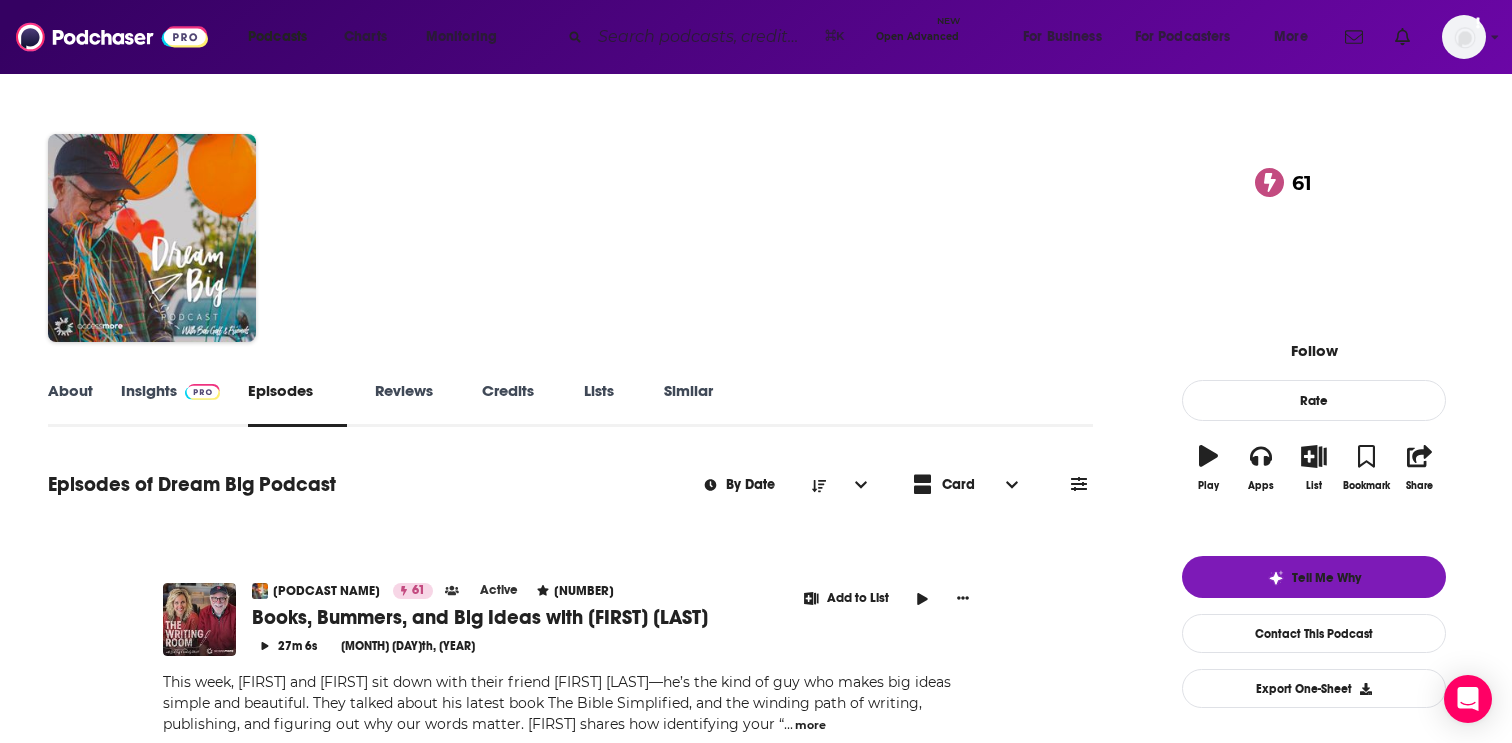 click on "Insights" at bounding box center [170, 404] 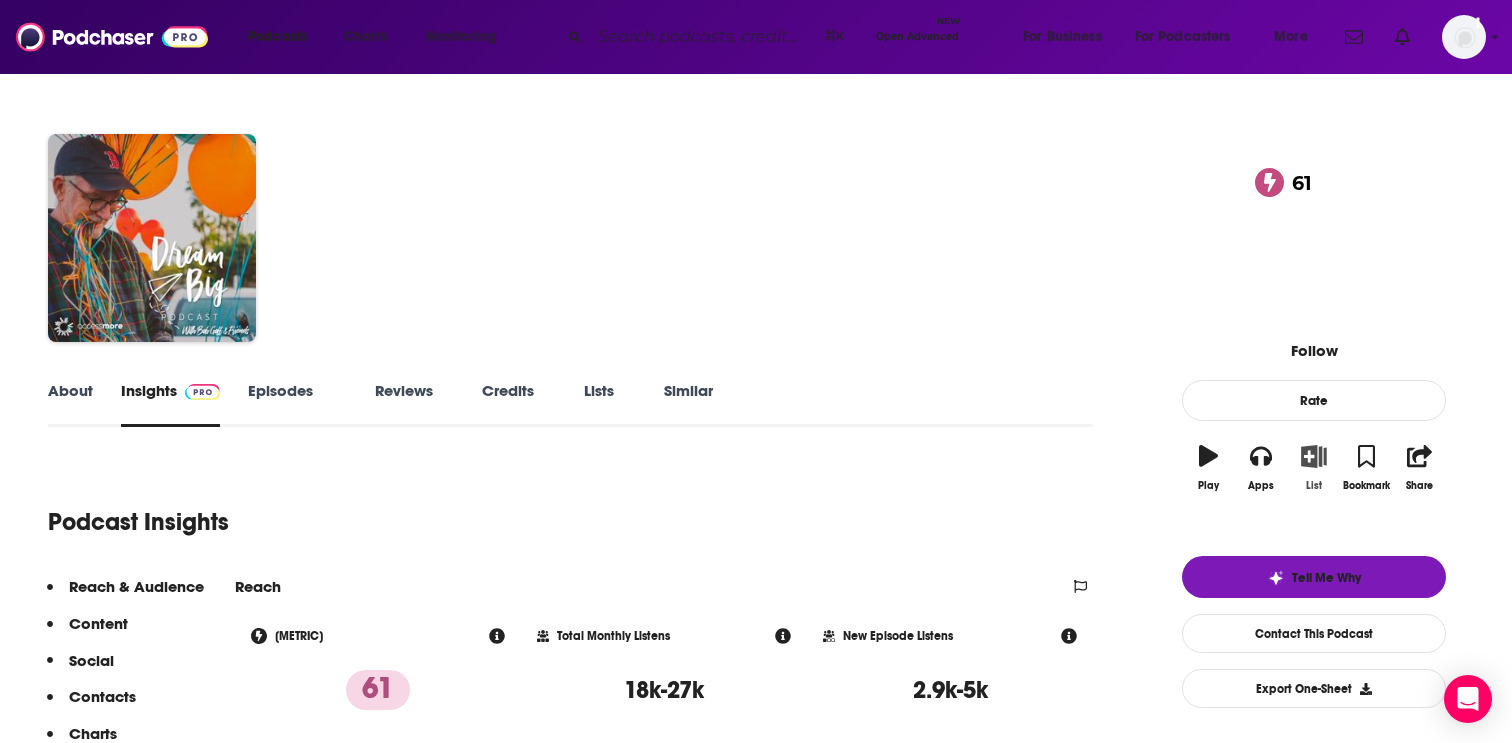 click on "List" at bounding box center [1314, 468] 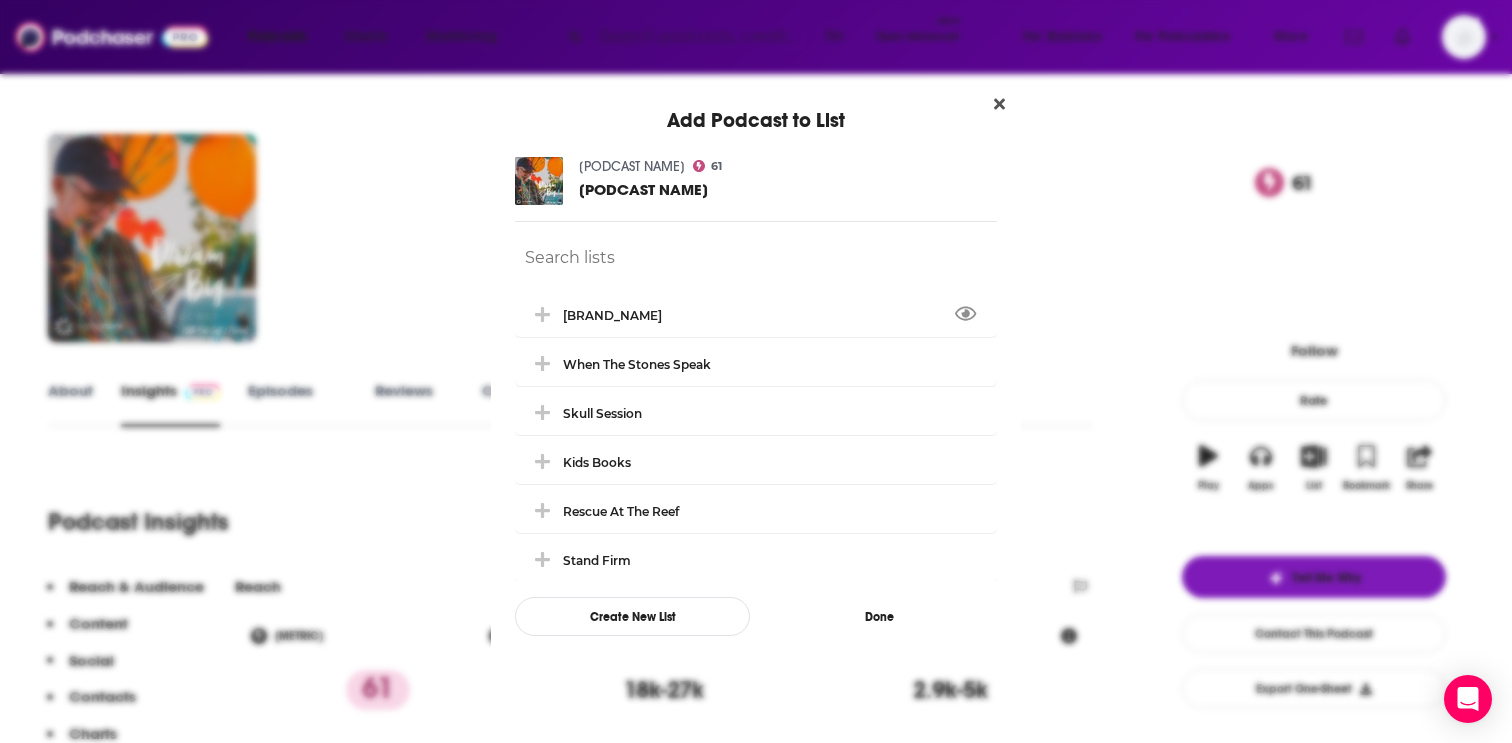 click at bounding box center (756, 257) 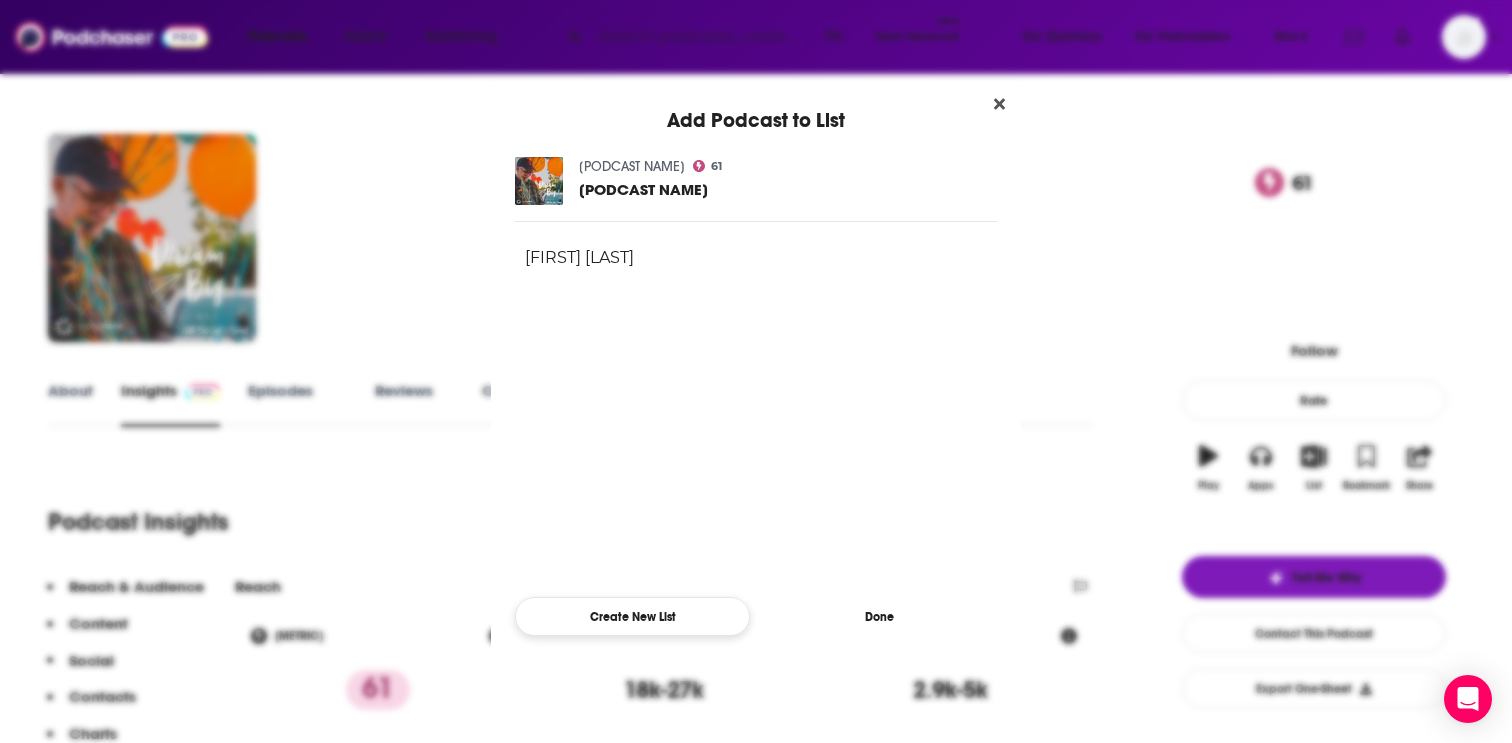 type on "Ginger Stache" 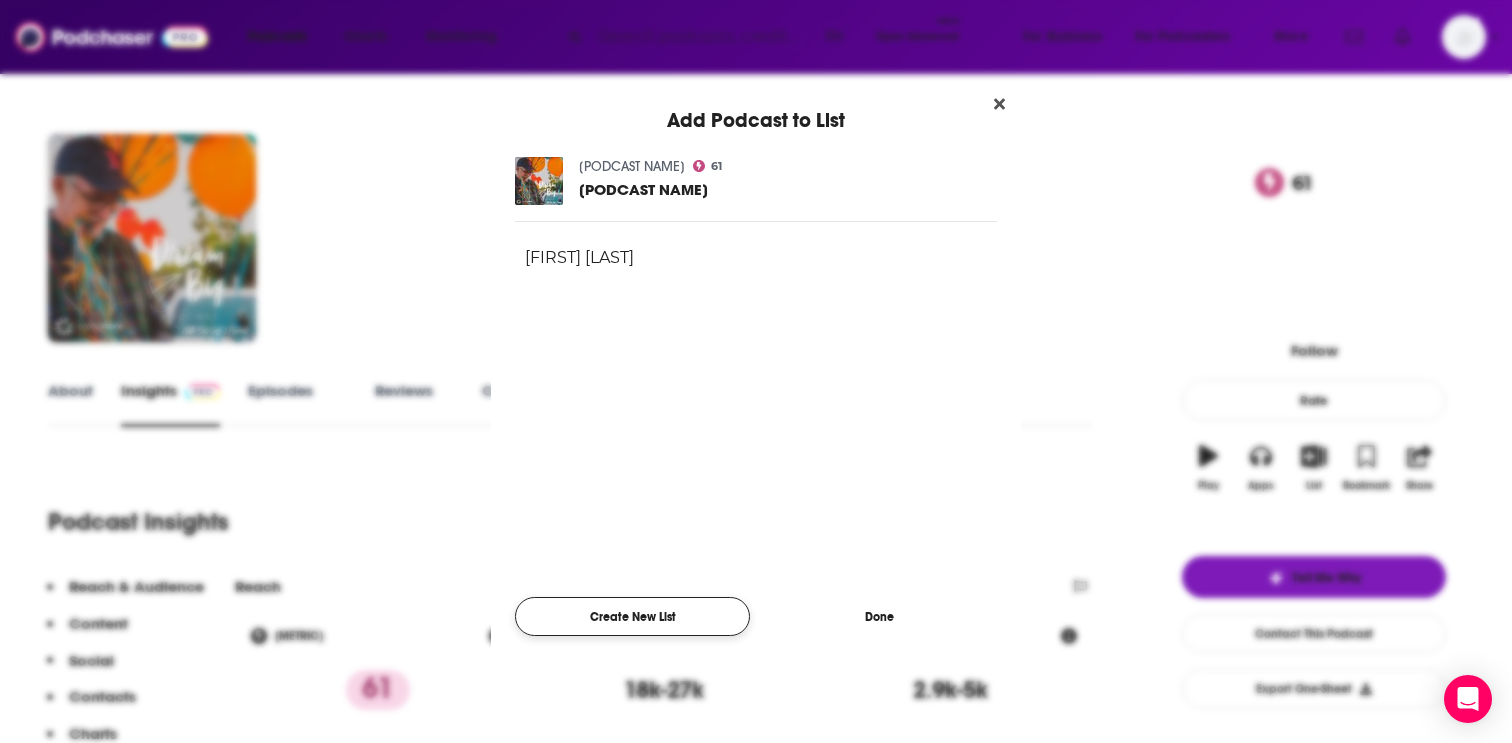 click on "Create New List" at bounding box center (632, 616) 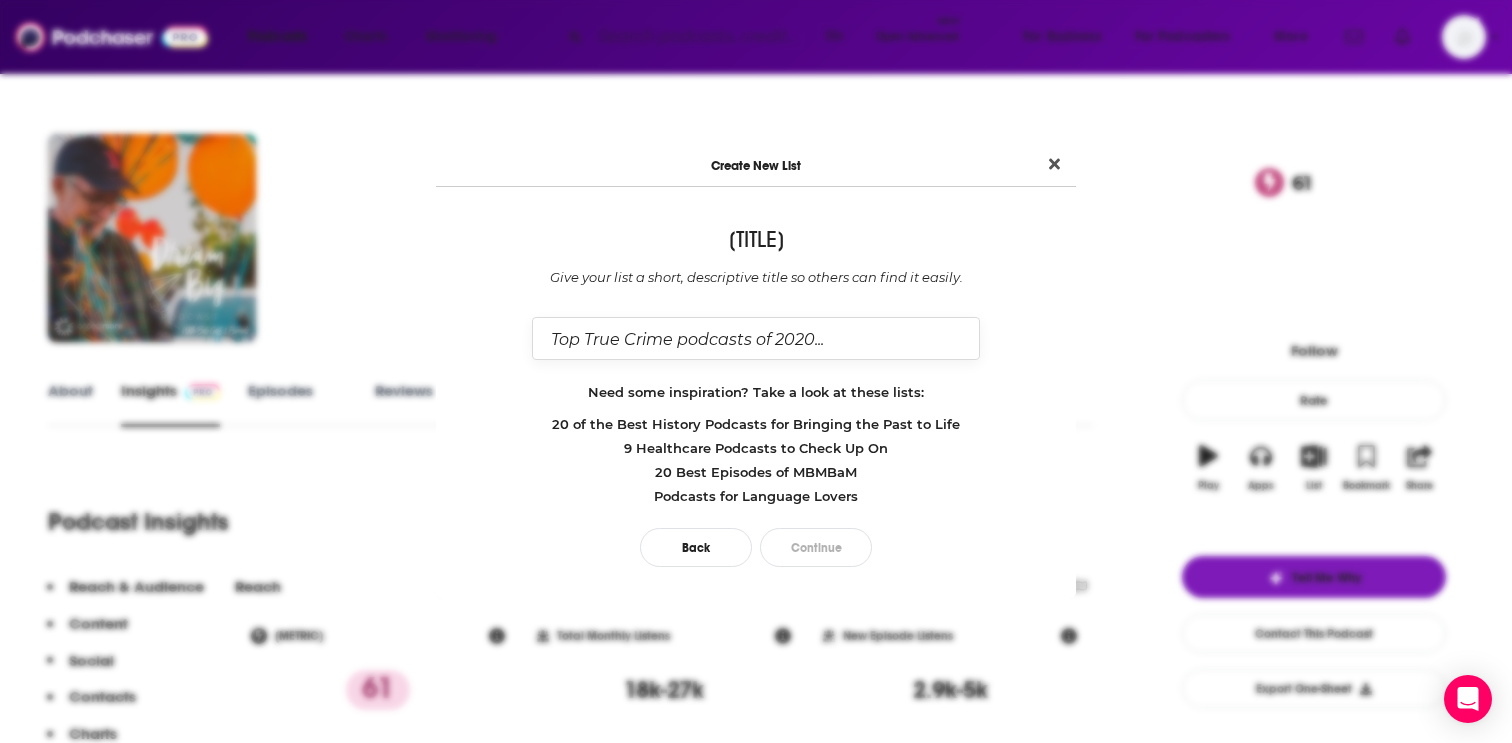 click at bounding box center (756, 338) 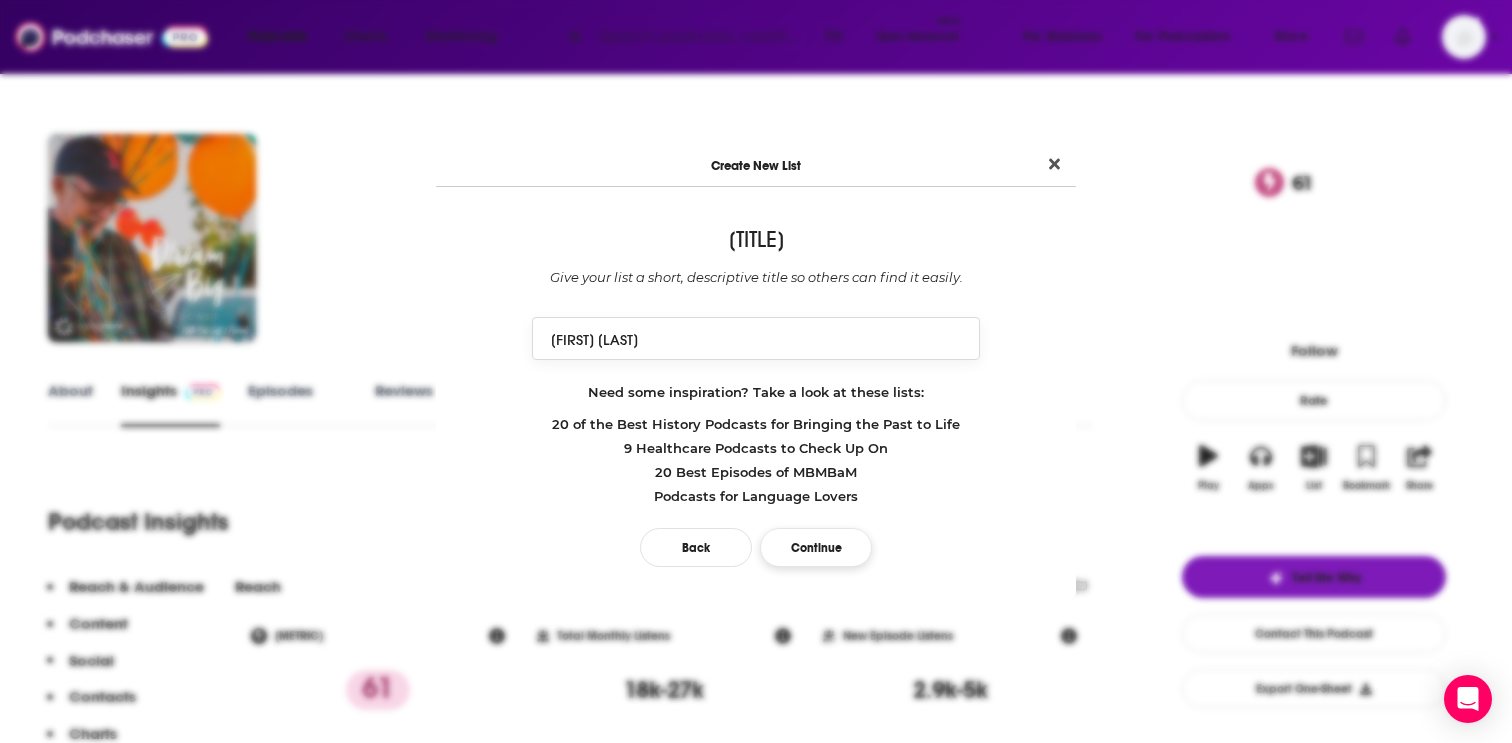 type on "Ginger Stache" 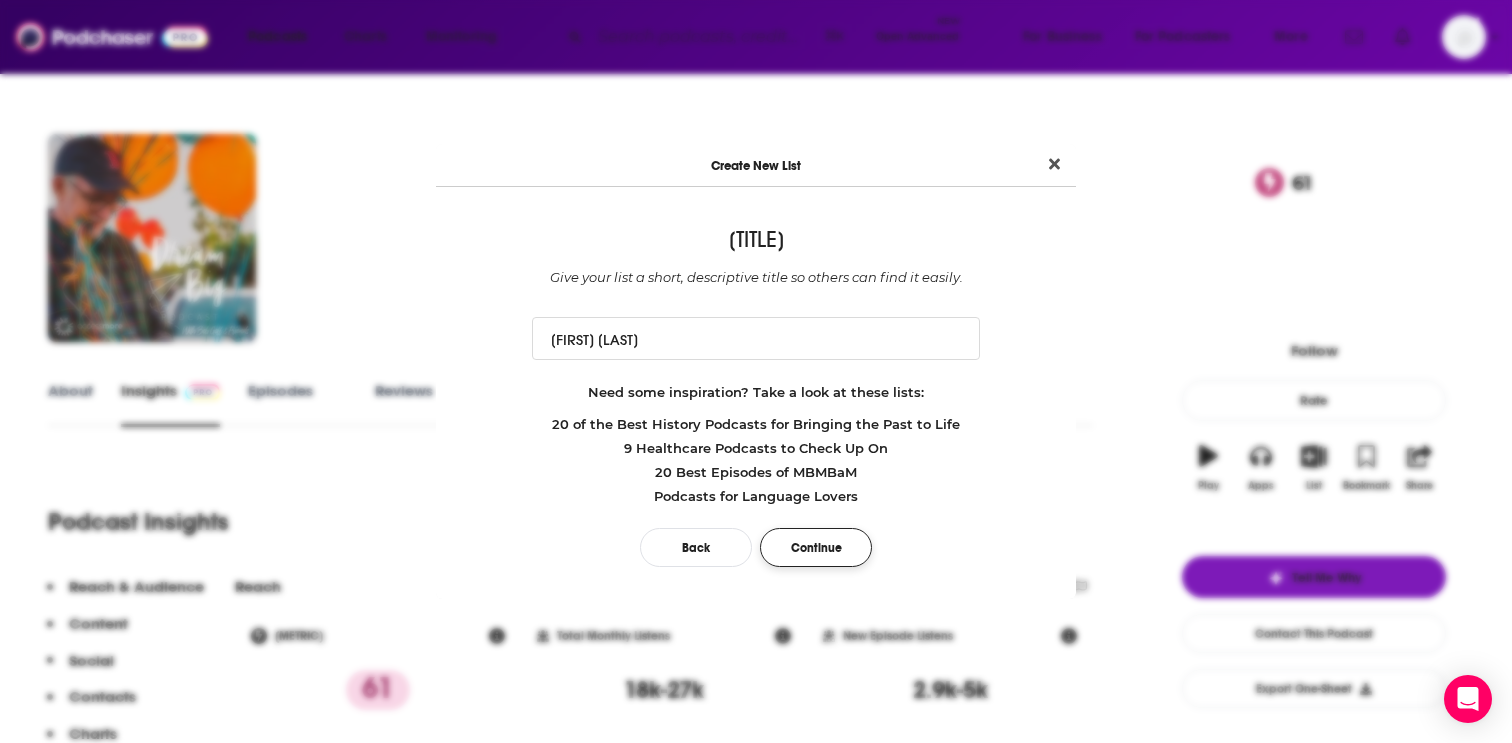 click on "Continue" at bounding box center (816, 547) 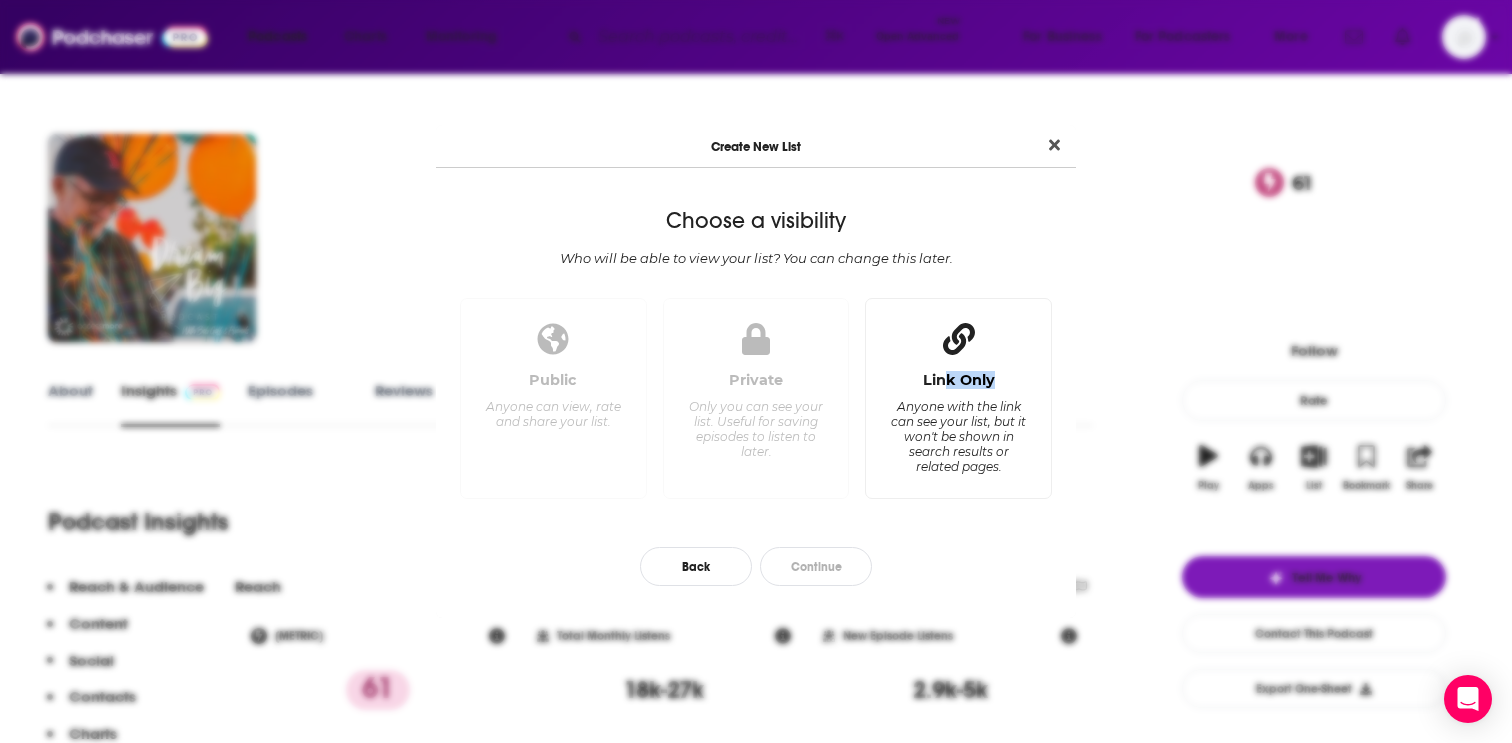 click on "Link Only Anyone with the link can see your list, but it won't be shown in search results or related pages." at bounding box center (958, 426) 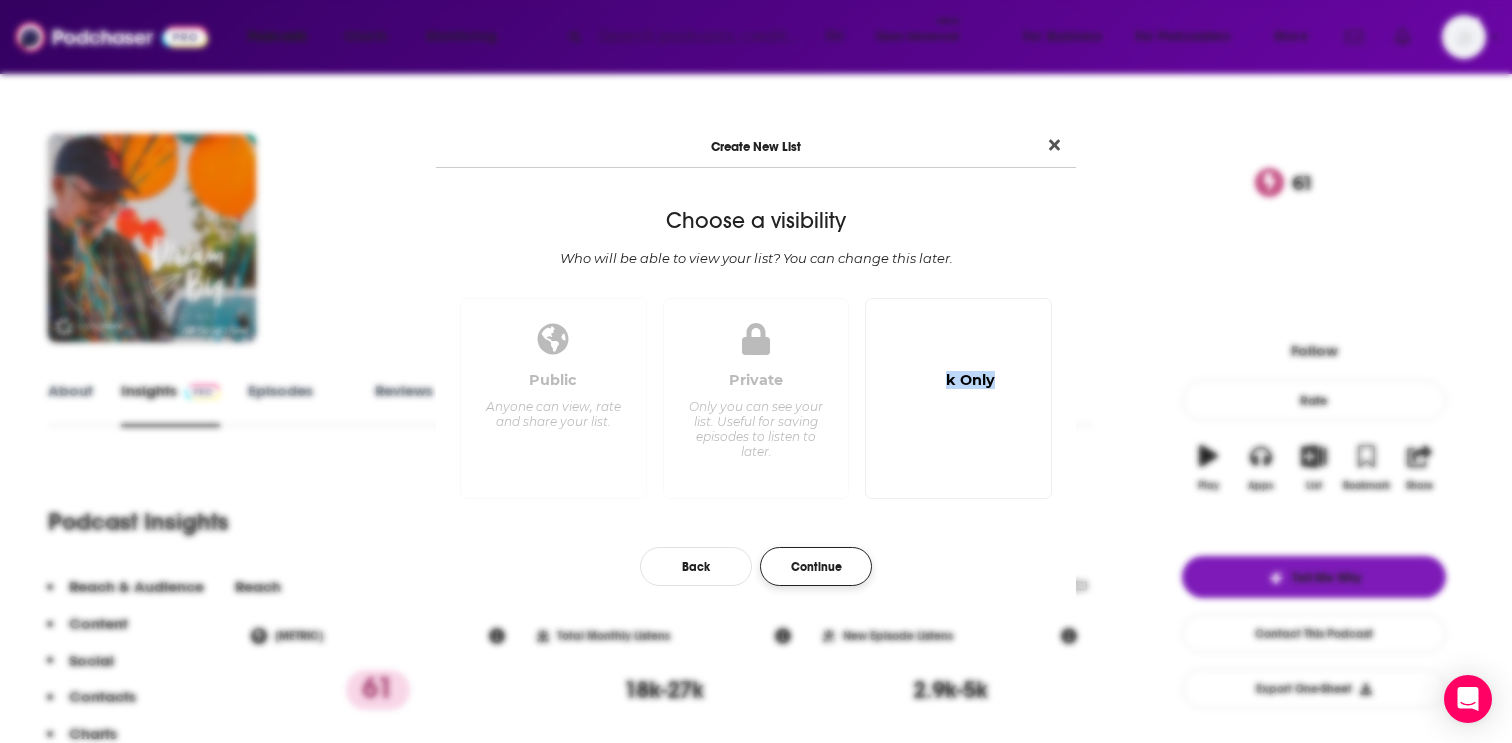 click on "Continue" at bounding box center (816, 566) 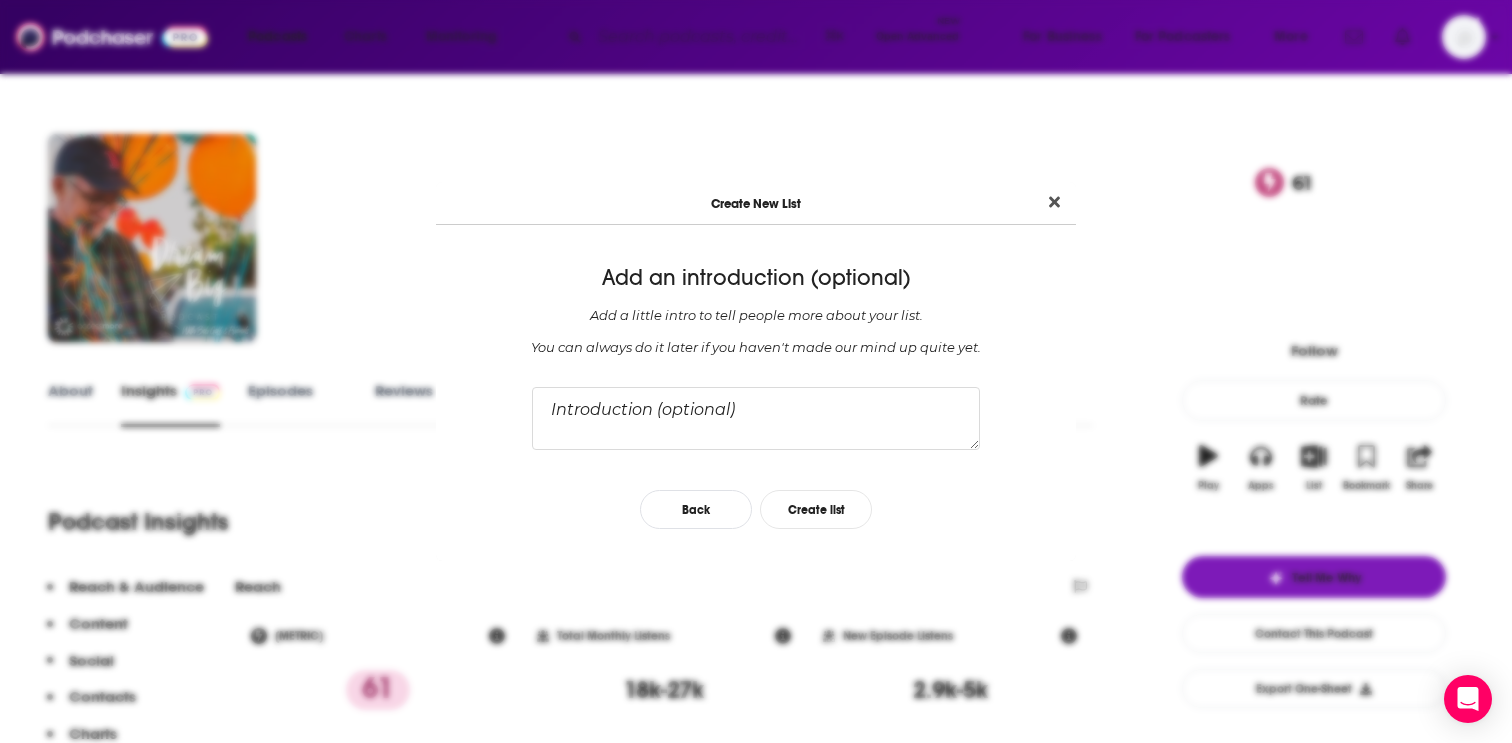 click on "Create list" at bounding box center (816, 509) 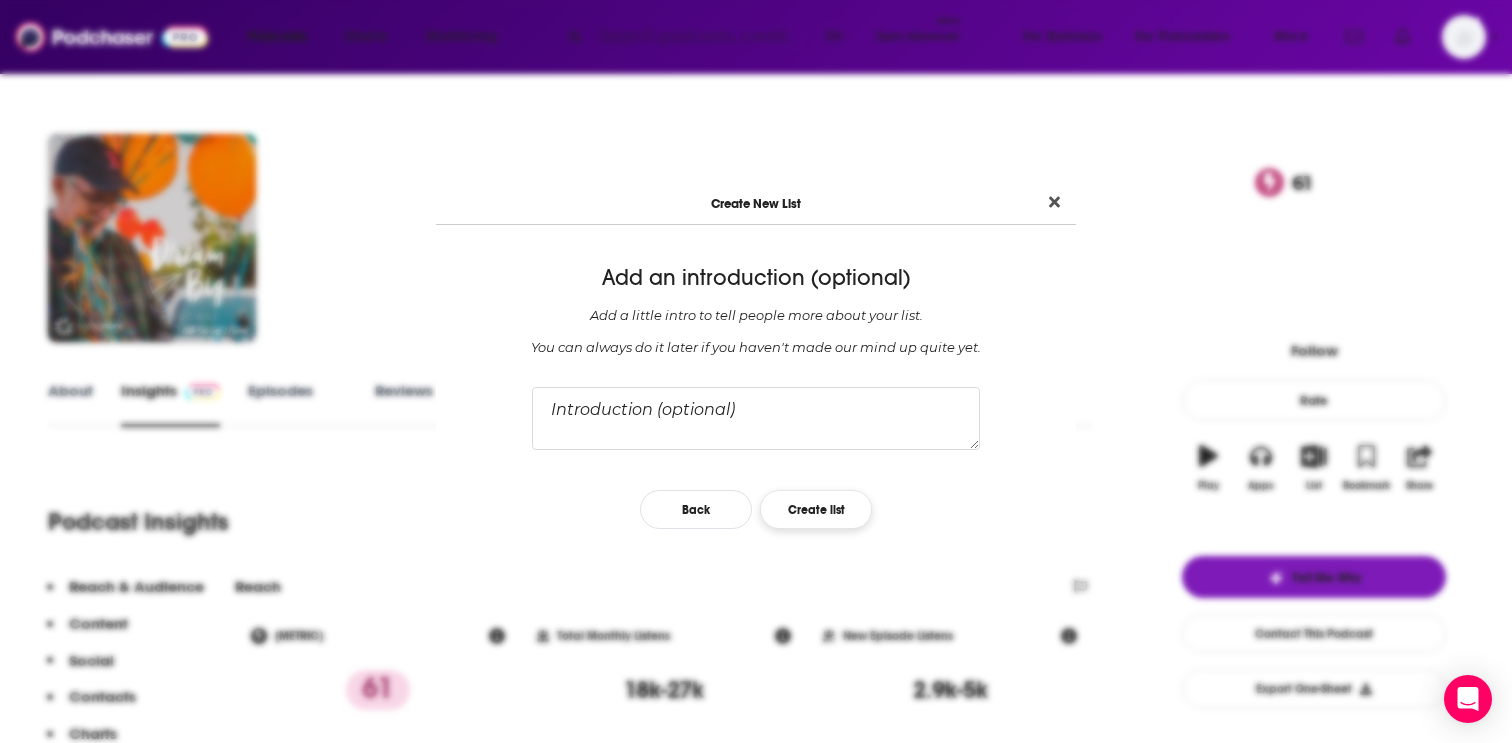 click on "Create list" at bounding box center [816, 509] 